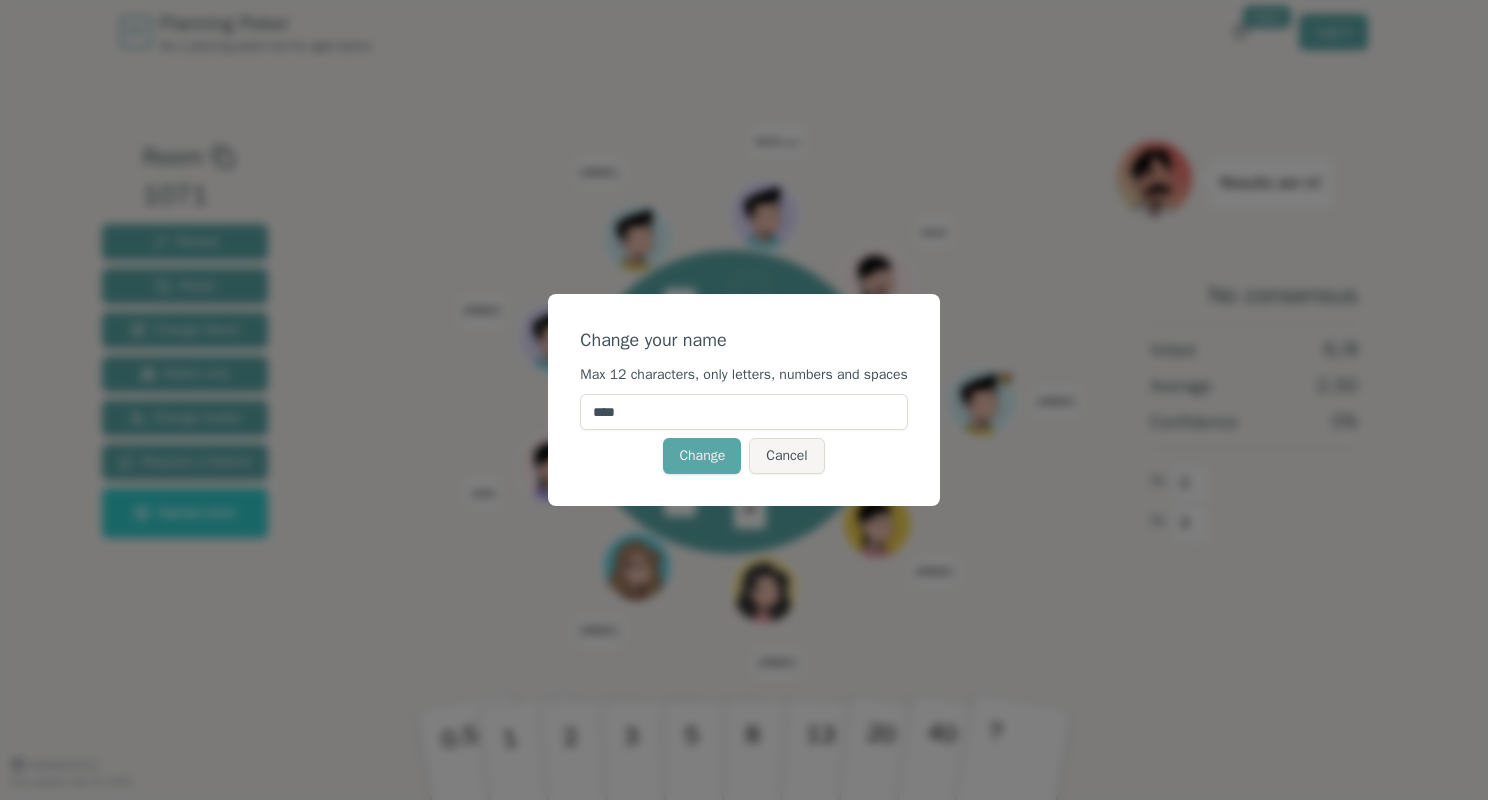 scroll, scrollTop: 0, scrollLeft: 0, axis: both 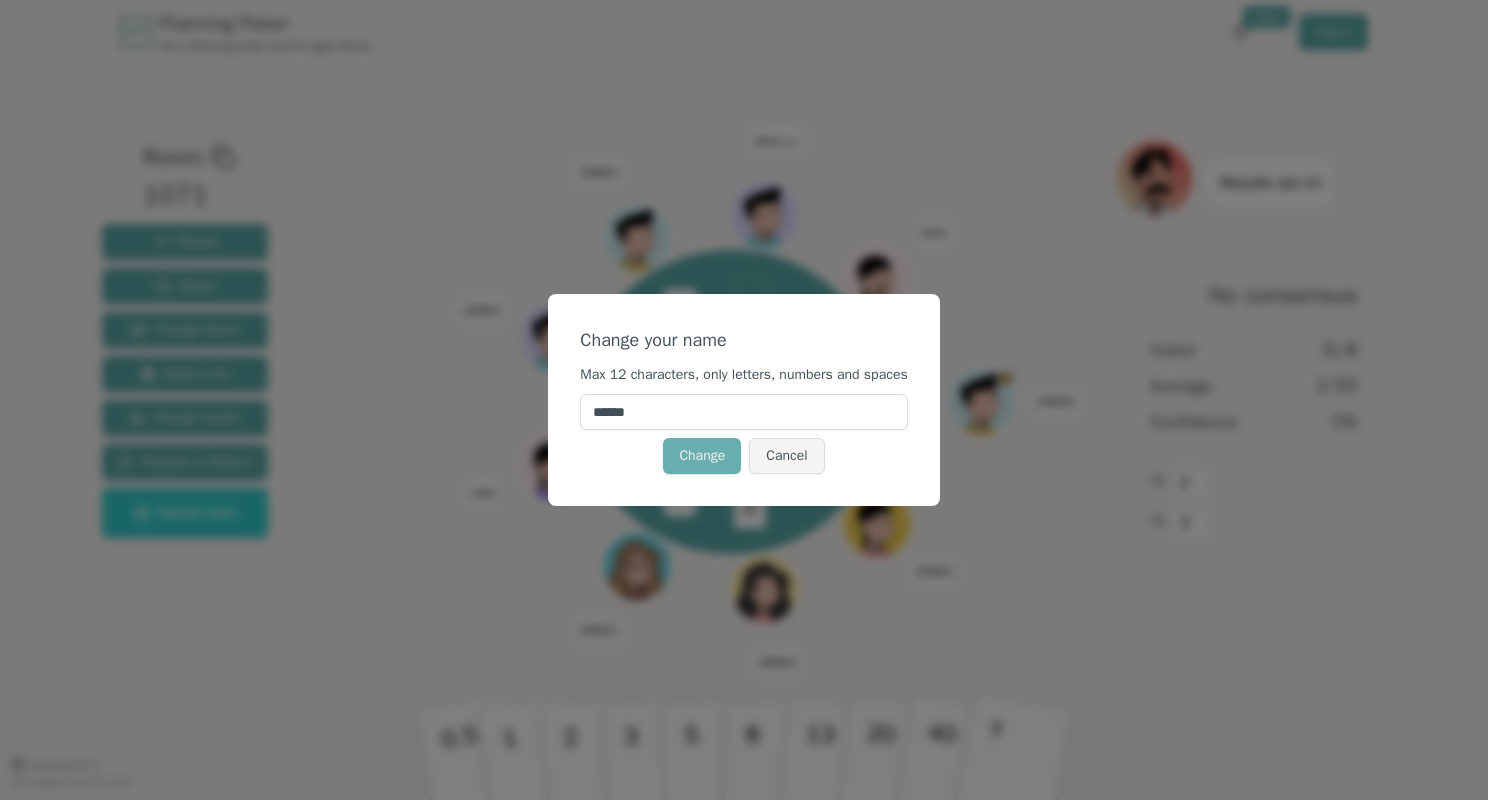 type on "******" 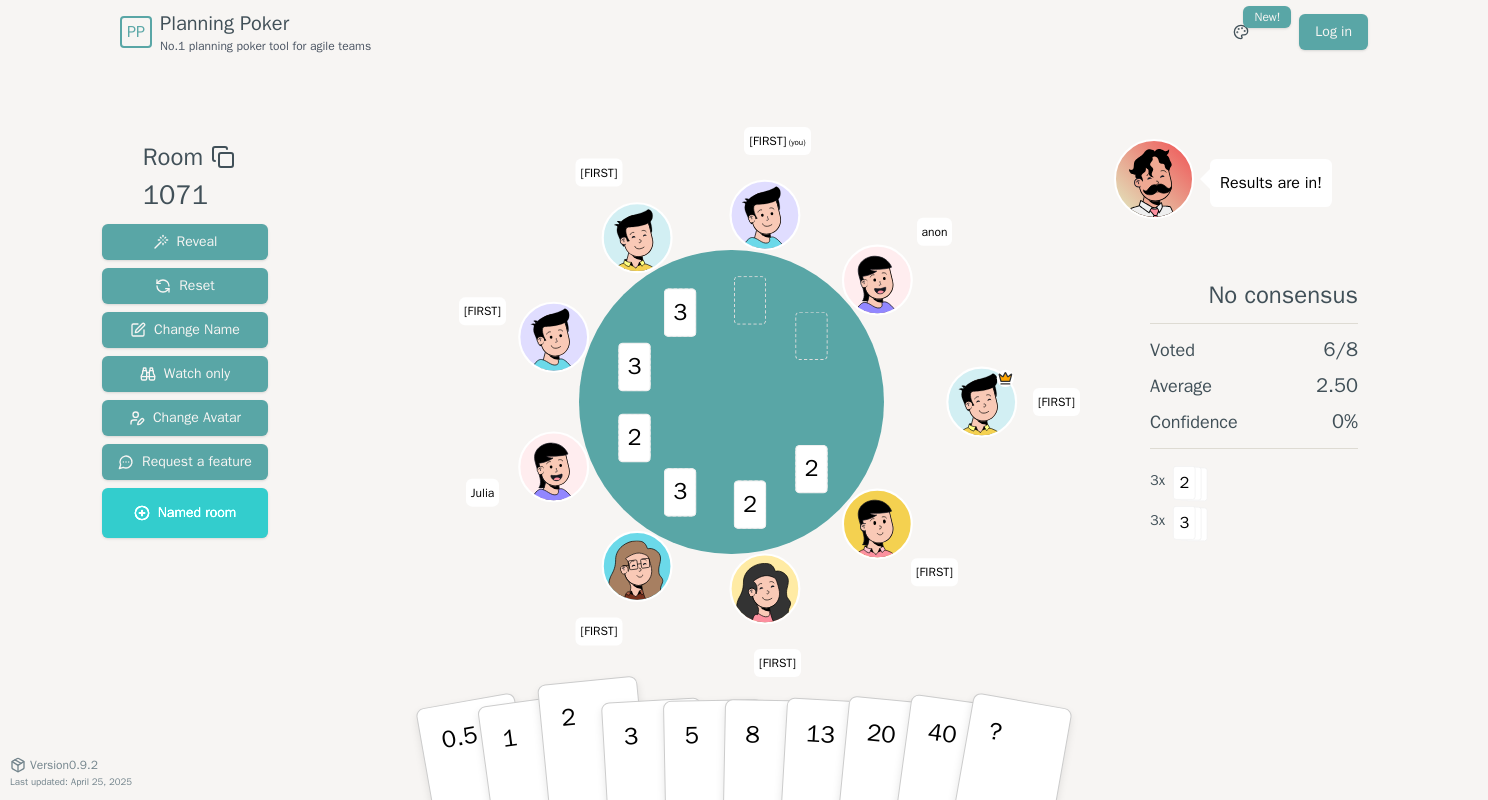 click on "2" at bounding box center (477, 774) 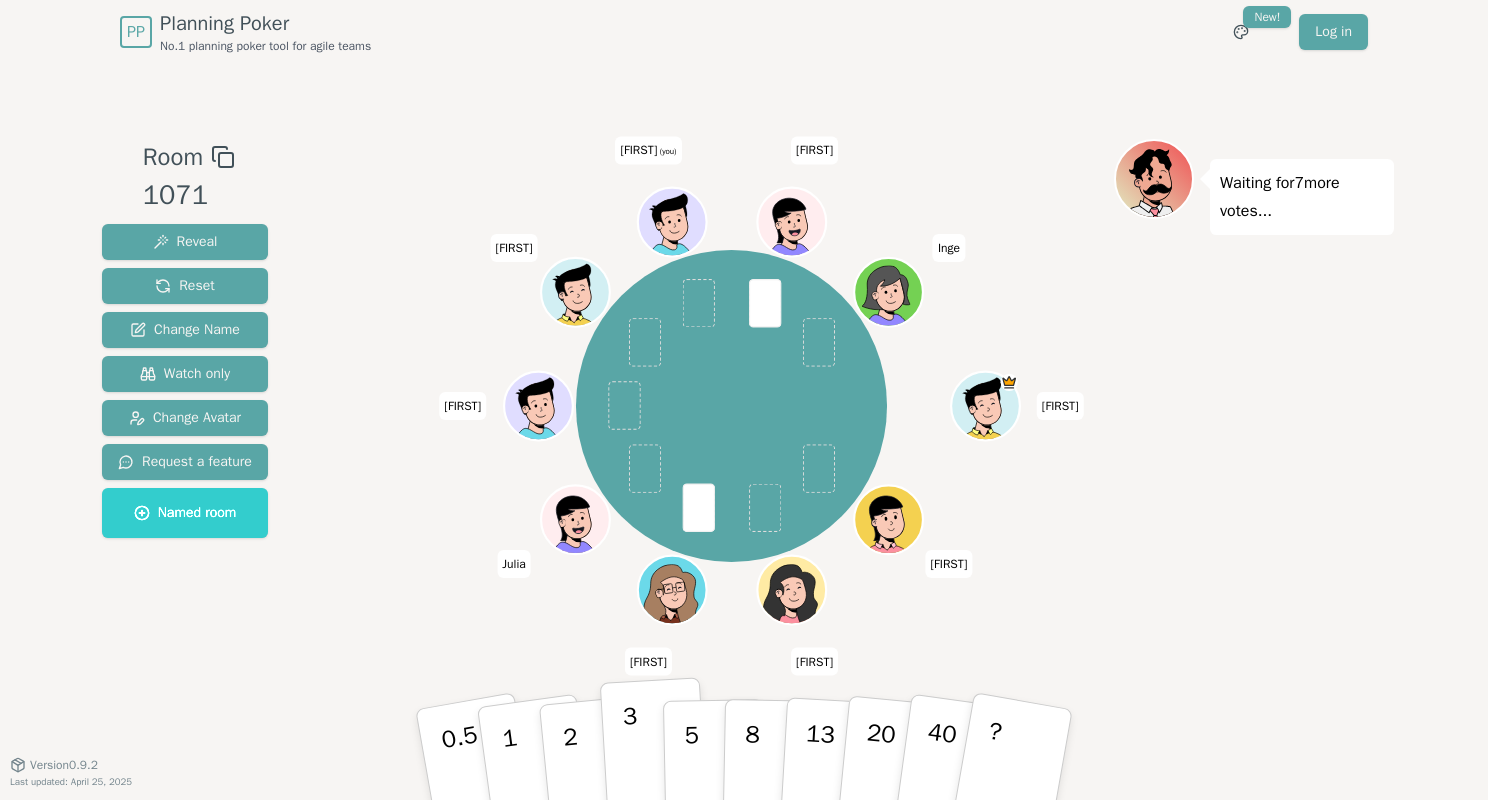 click on "3" at bounding box center [477, 774] 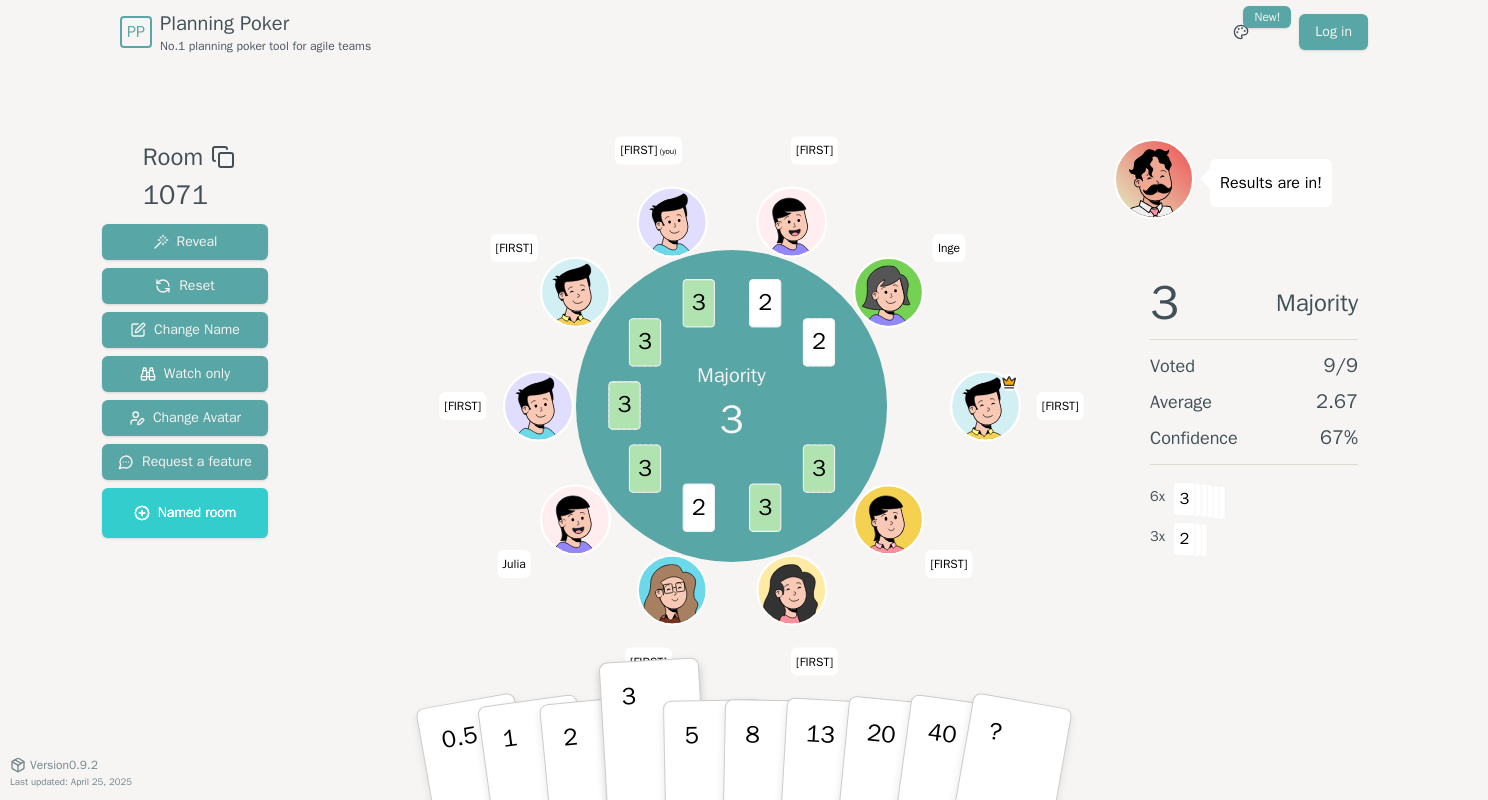 type 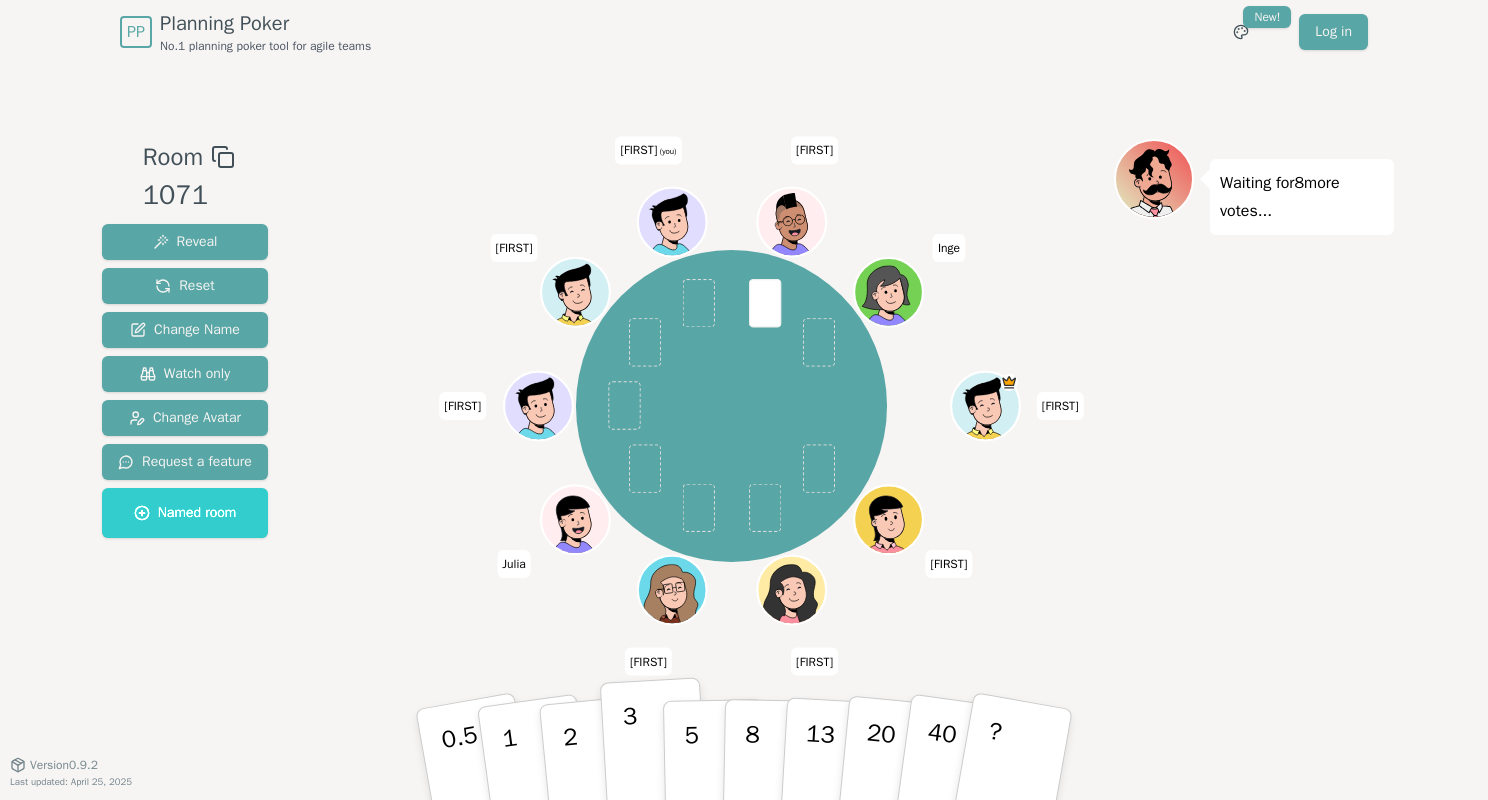 click on "3" at bounding box center [477, 774] 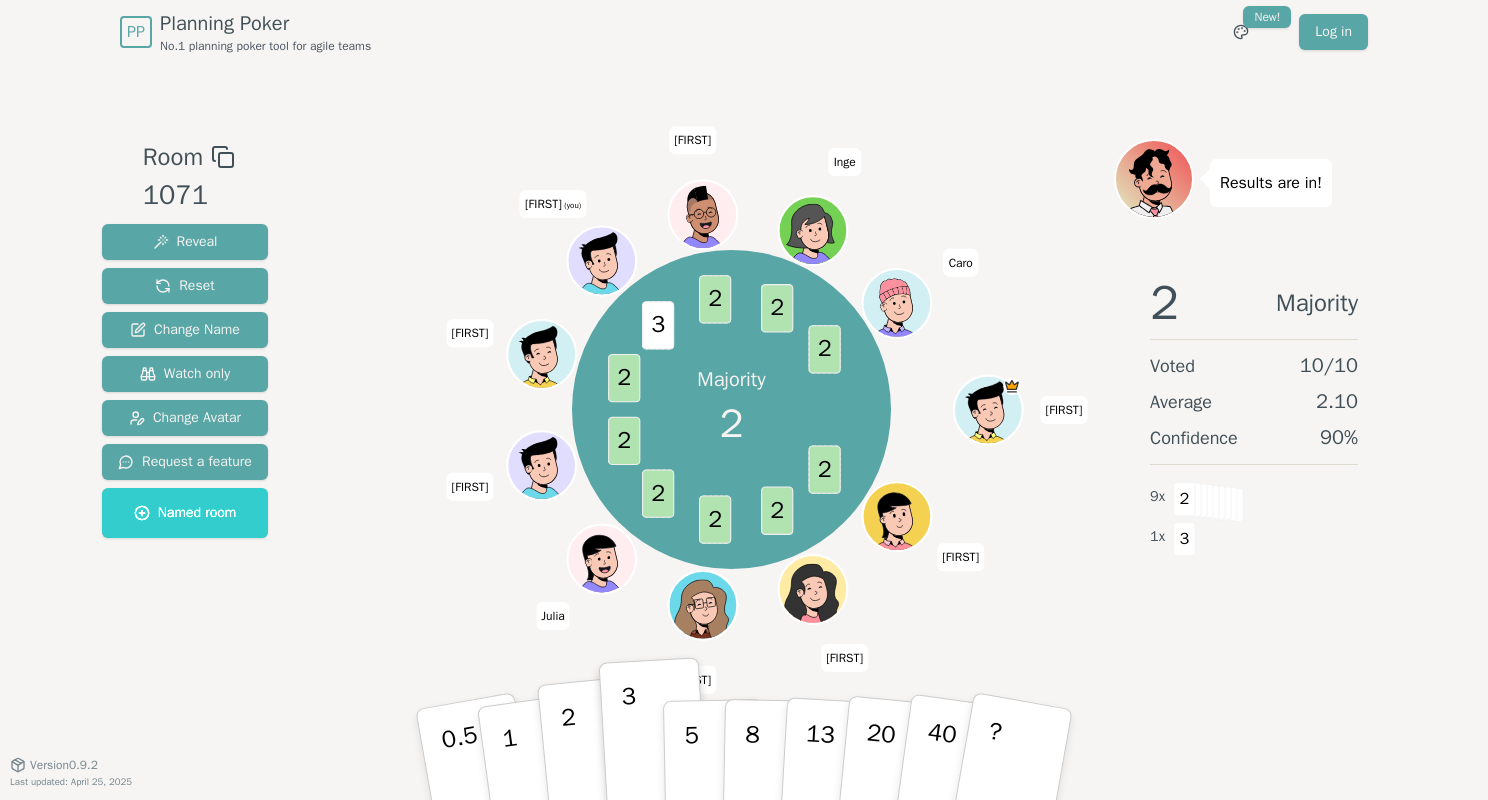 click on "2" at bounding box center (467, 776) 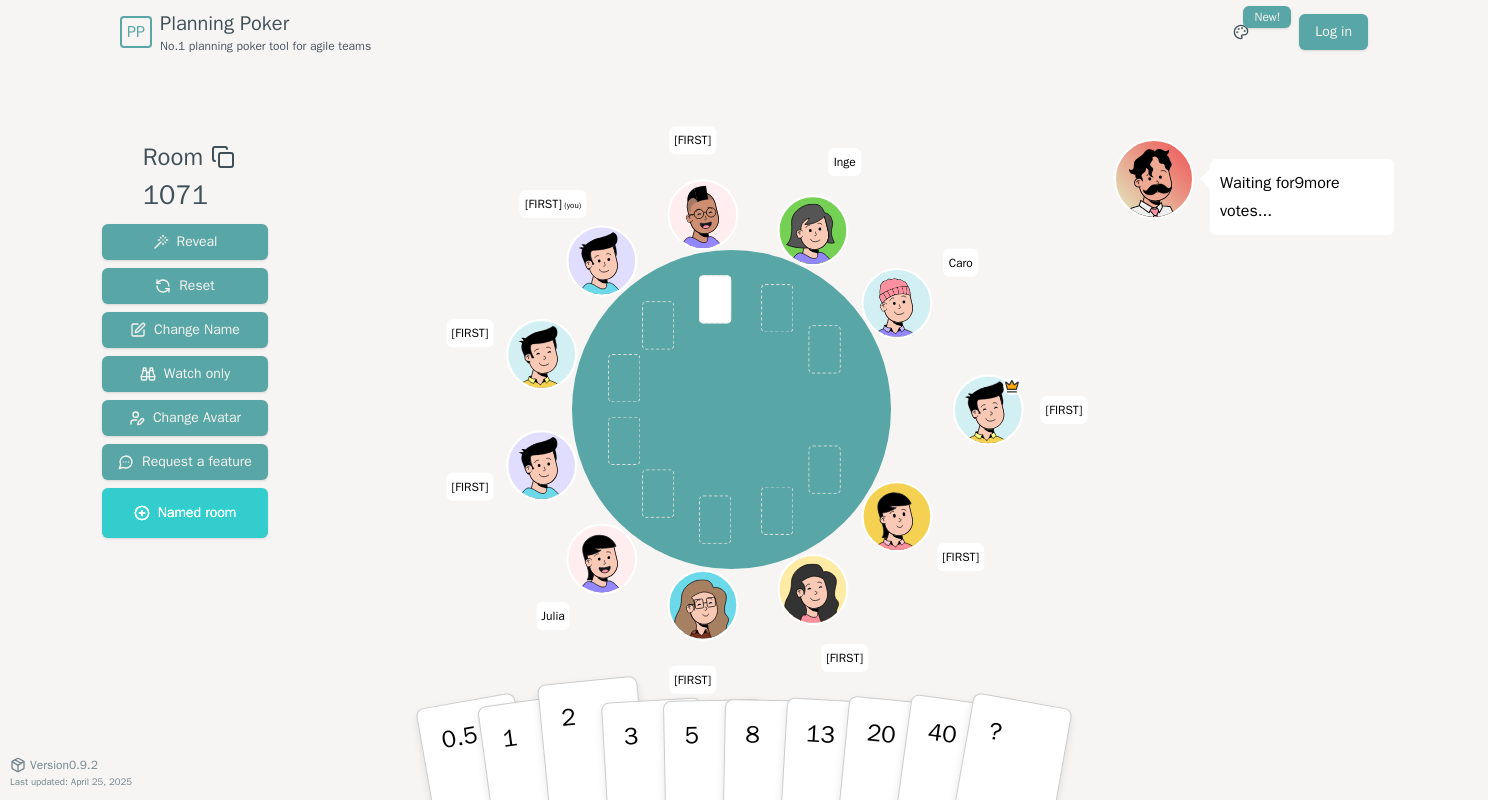 click on "2" at bounding box center [467, 776] 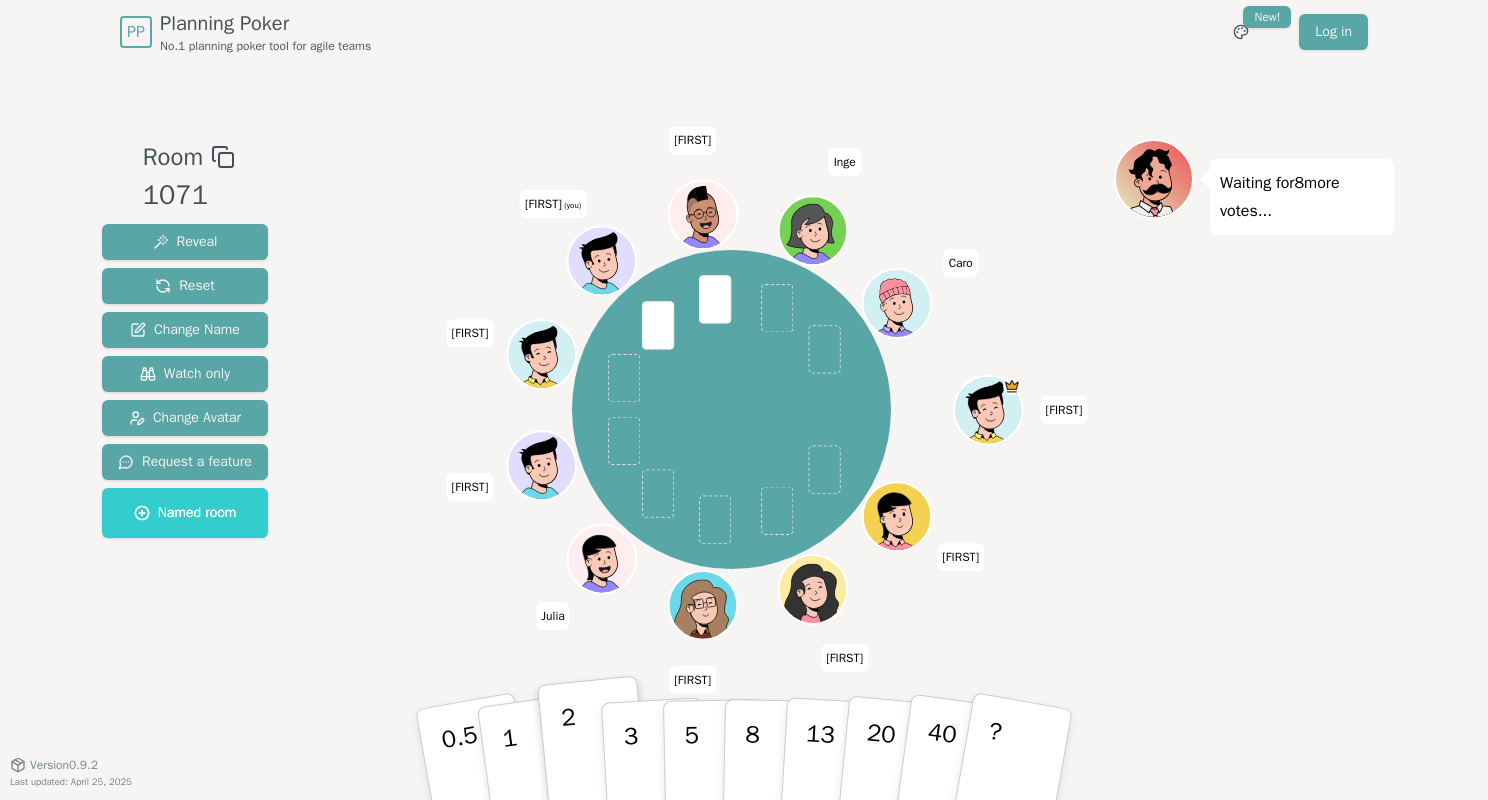 type 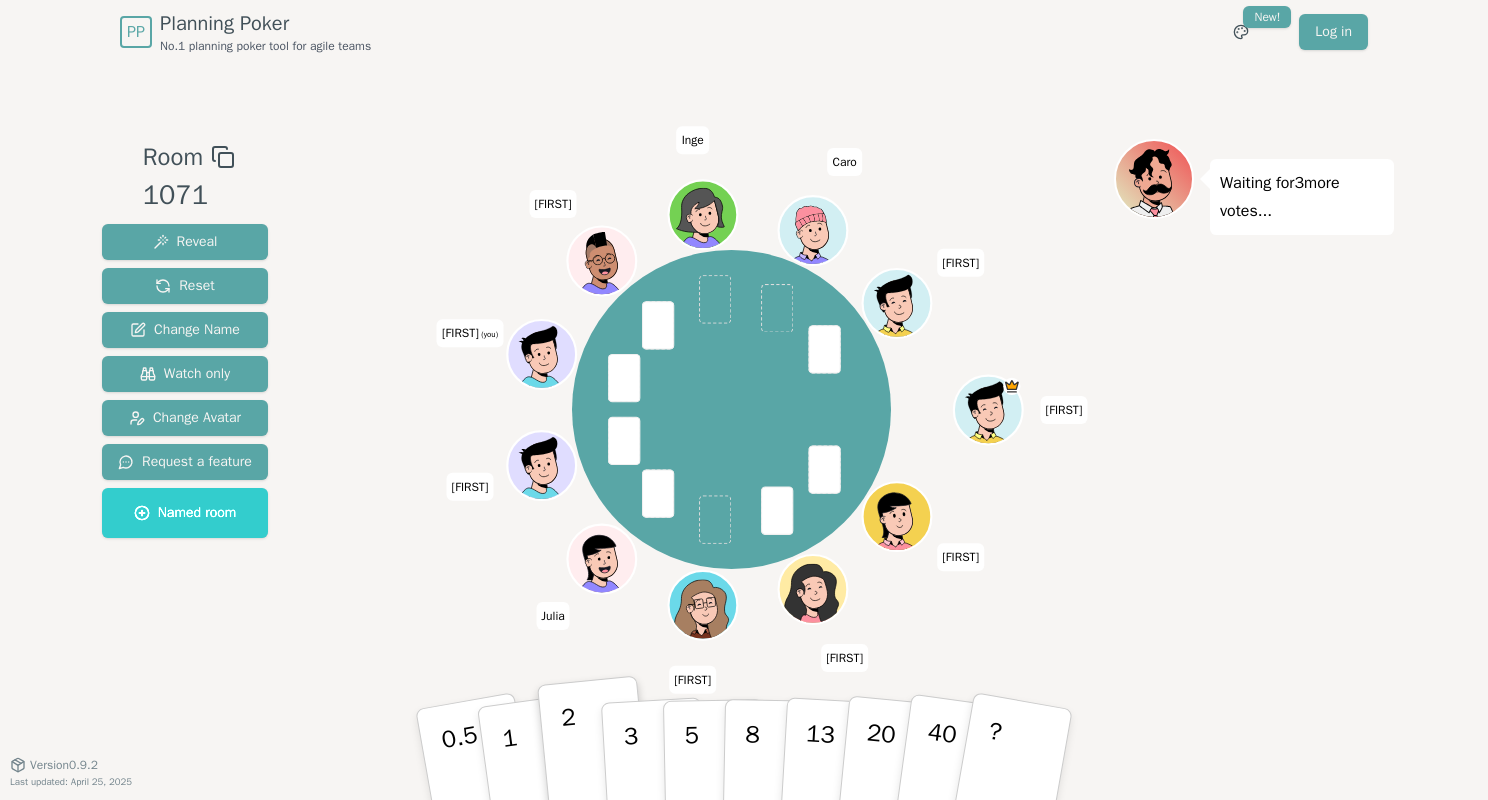 click on "2" at bounding box center (594, 755) 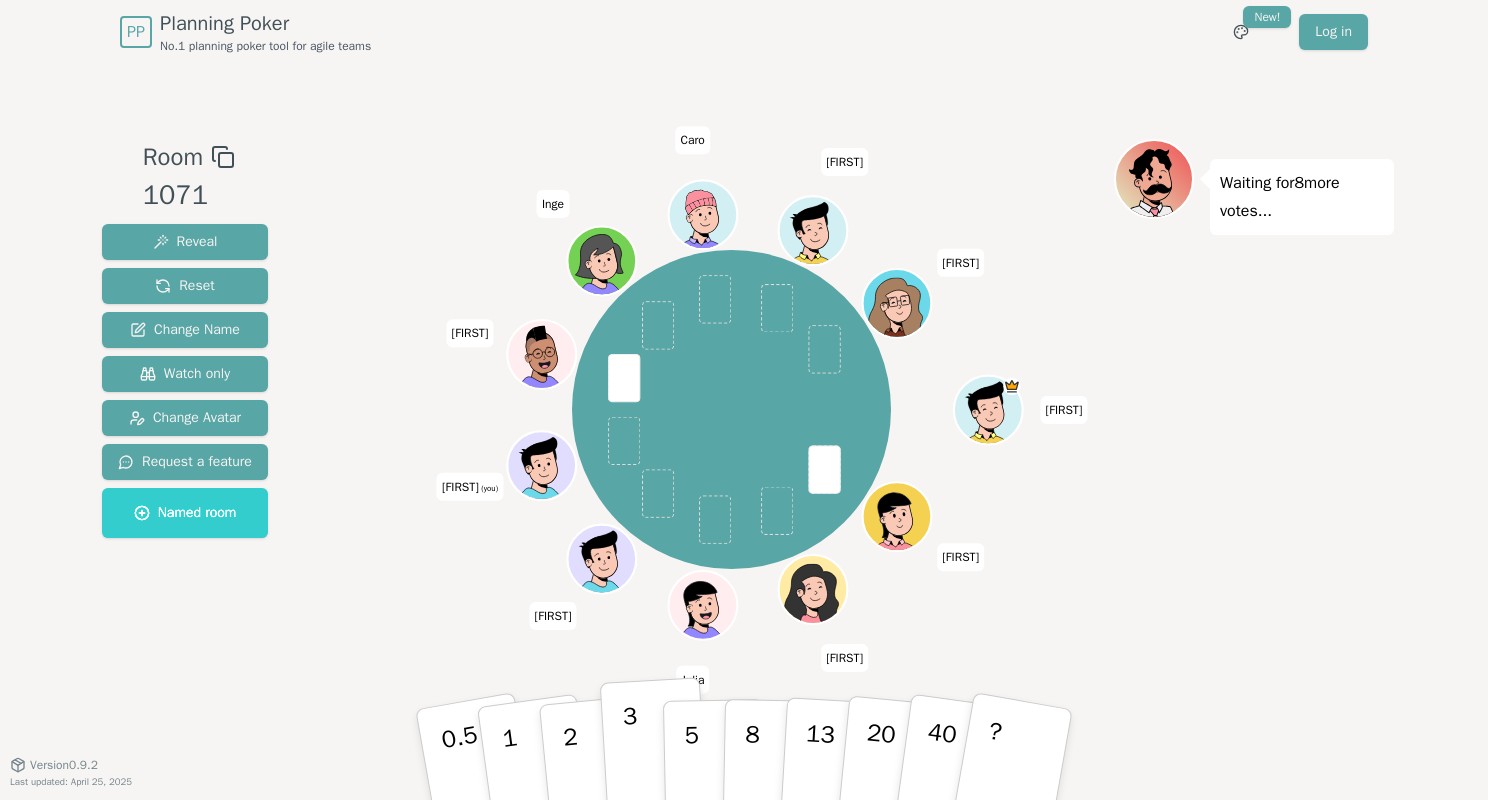 click on "3" at bounding box center (467, 776) 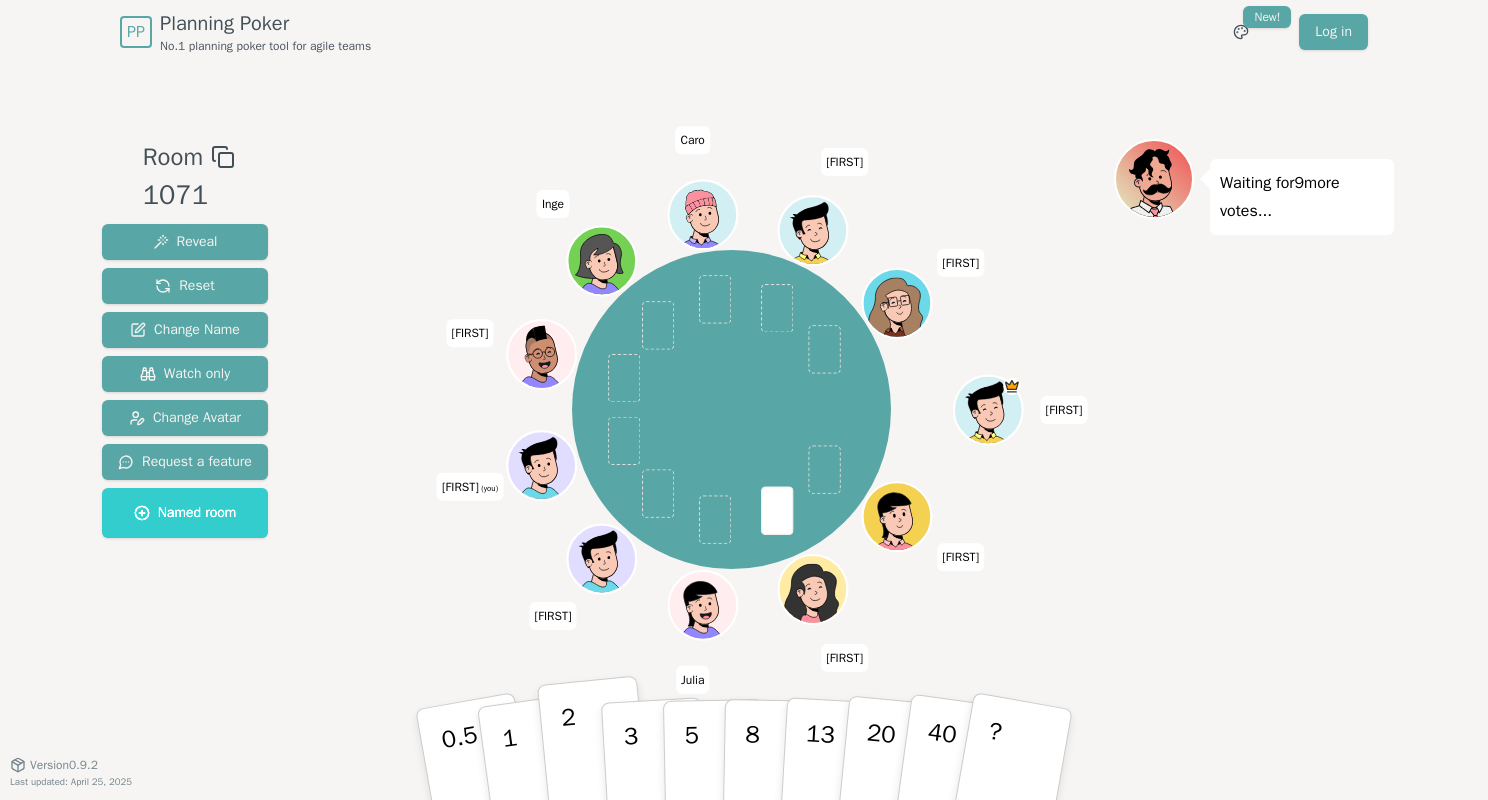 click on "2" at bounding box center [467, 776] 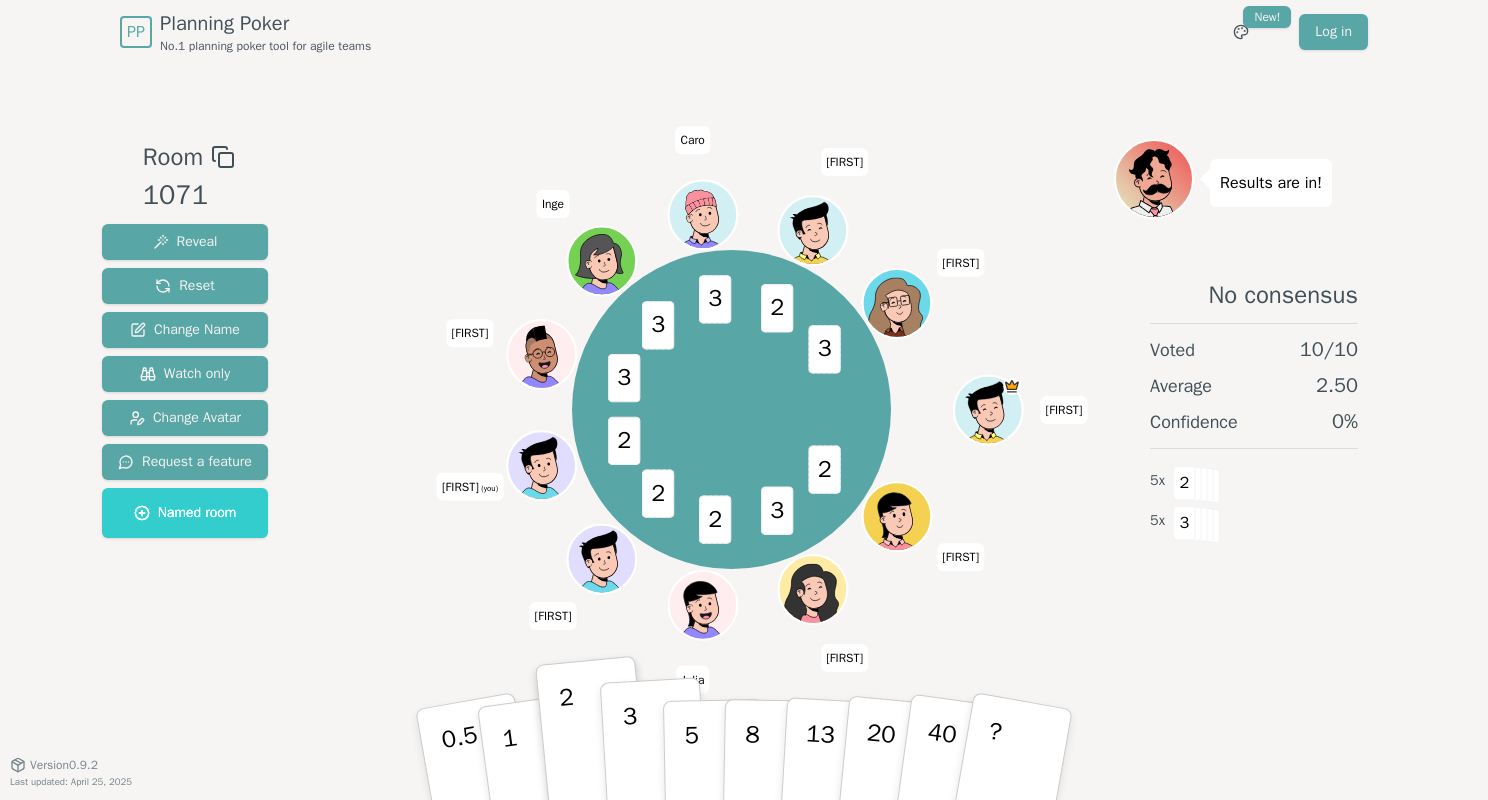 click on "3" at bounding box center [467, 776] 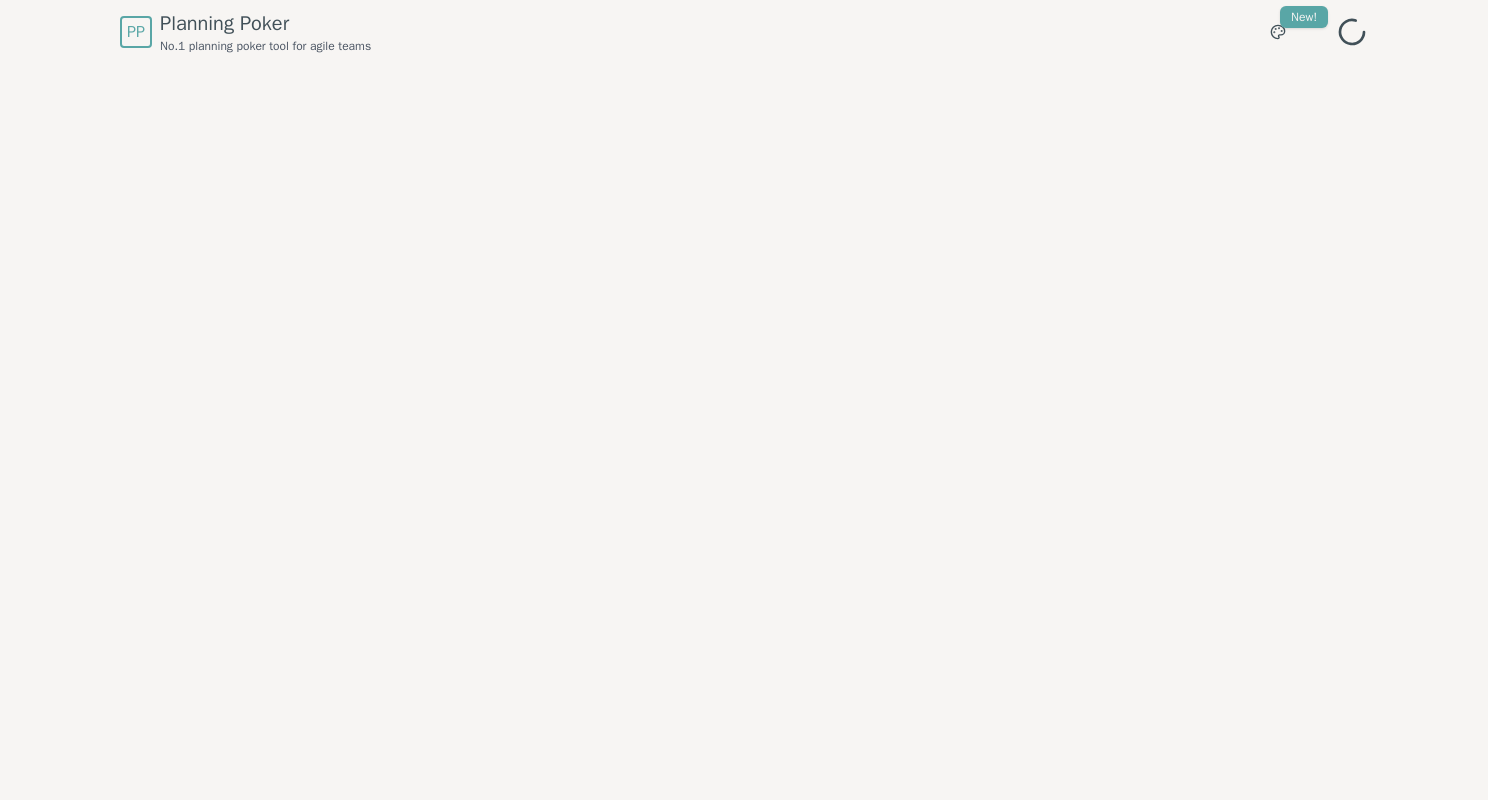 scroll, scrollTop: 0, scrollLeft: 0, axis: both 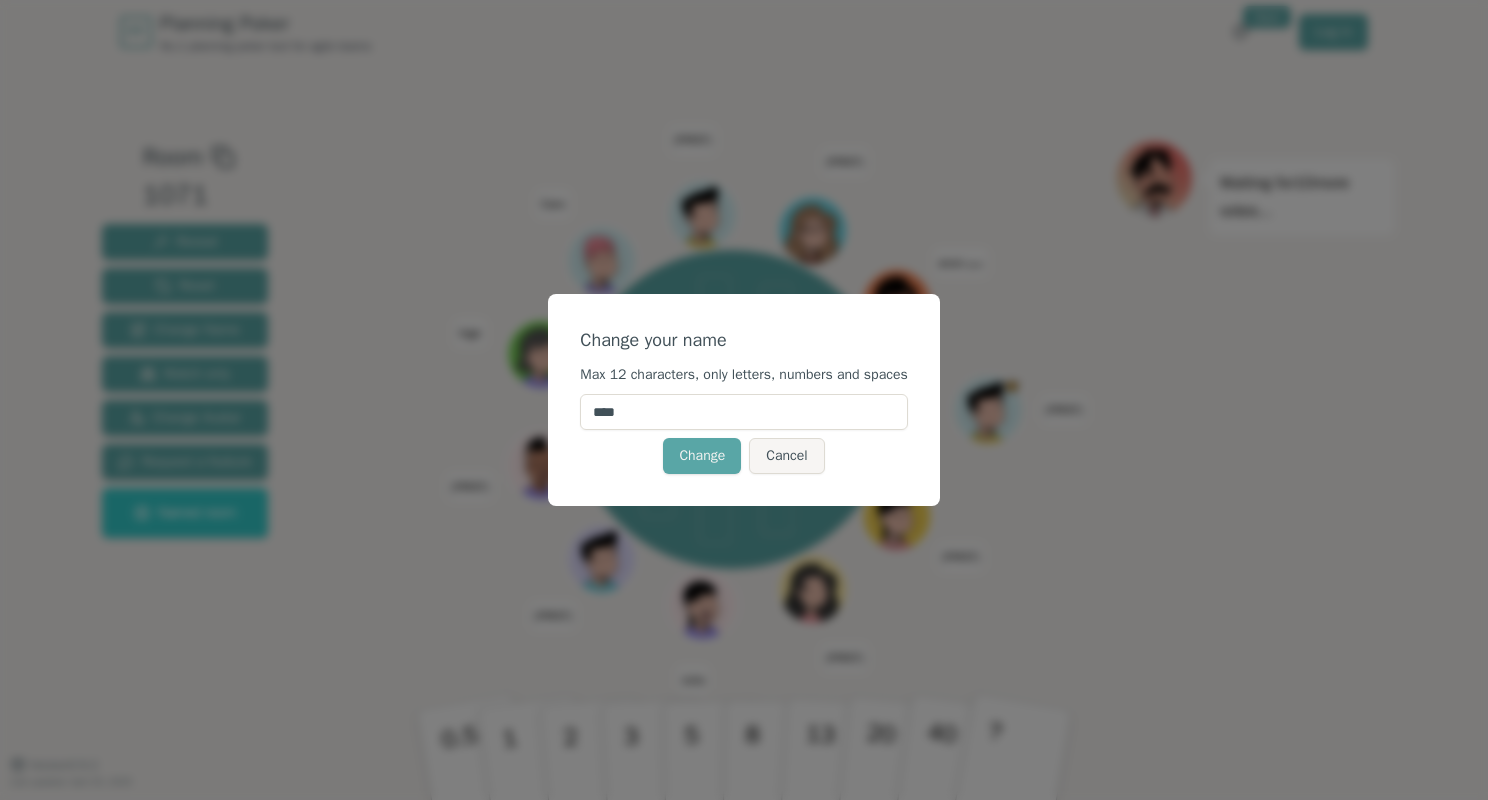 click on "****" at bounding box center (743, 412) 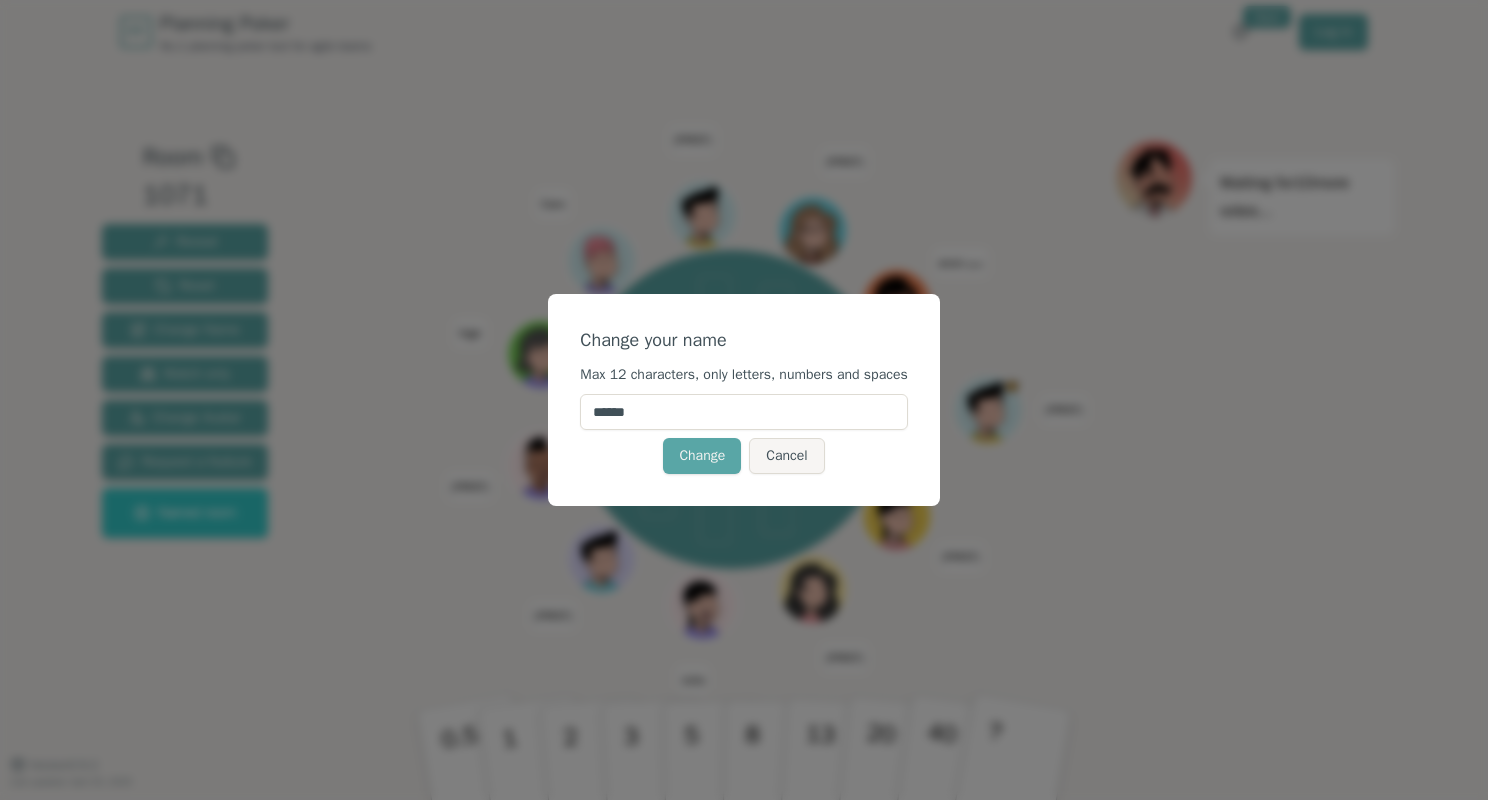 type on "******" 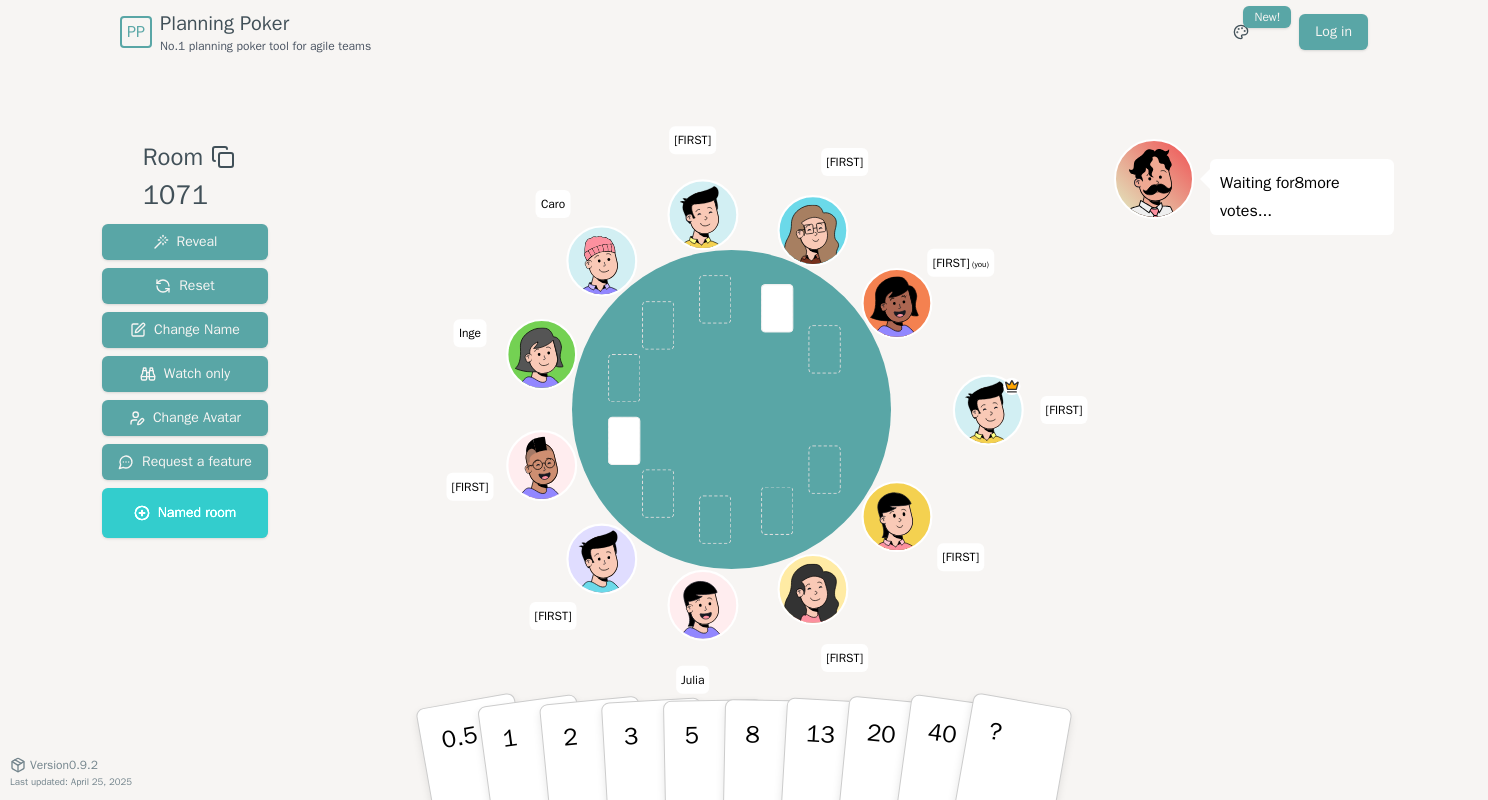 click on "Lukas Alex Noelia Julia Esther Fabian Inge Caro Anne Yannick Maciej   (you)" at bounding box center (731, 409) 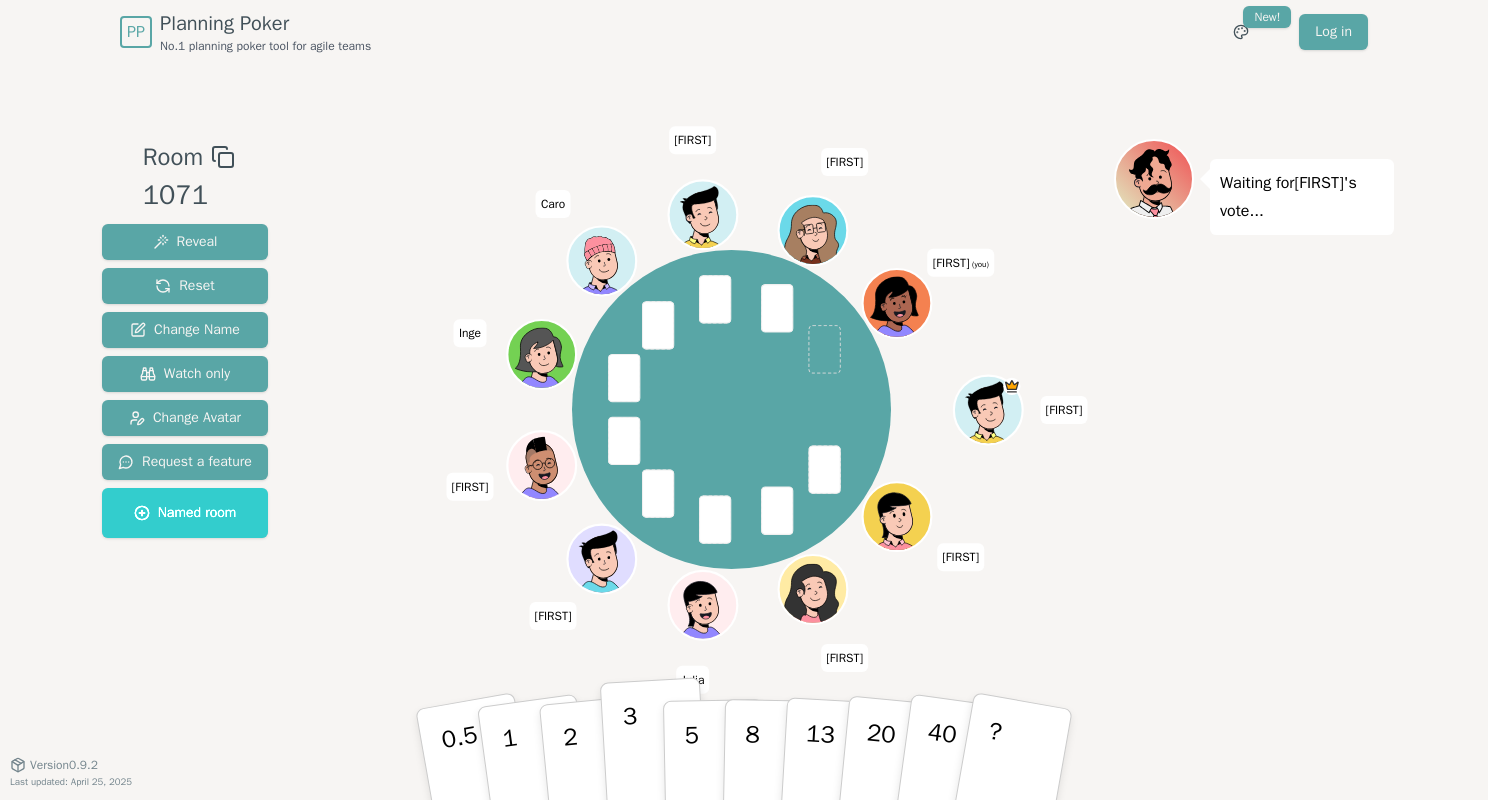 click on "3" at bounding box center [477, 774] 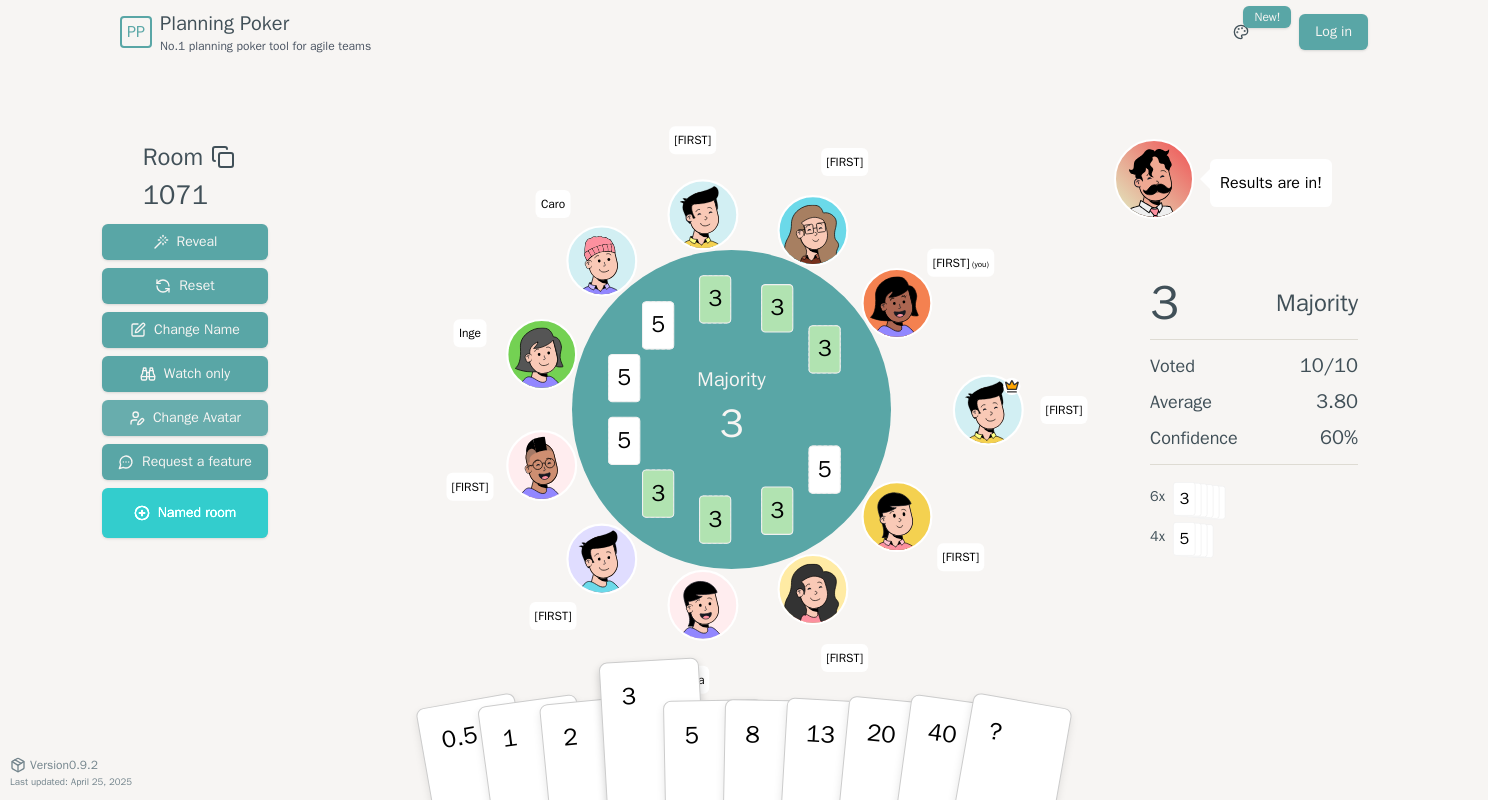 click on "Change Avatar" at bounding box center [185, 418] 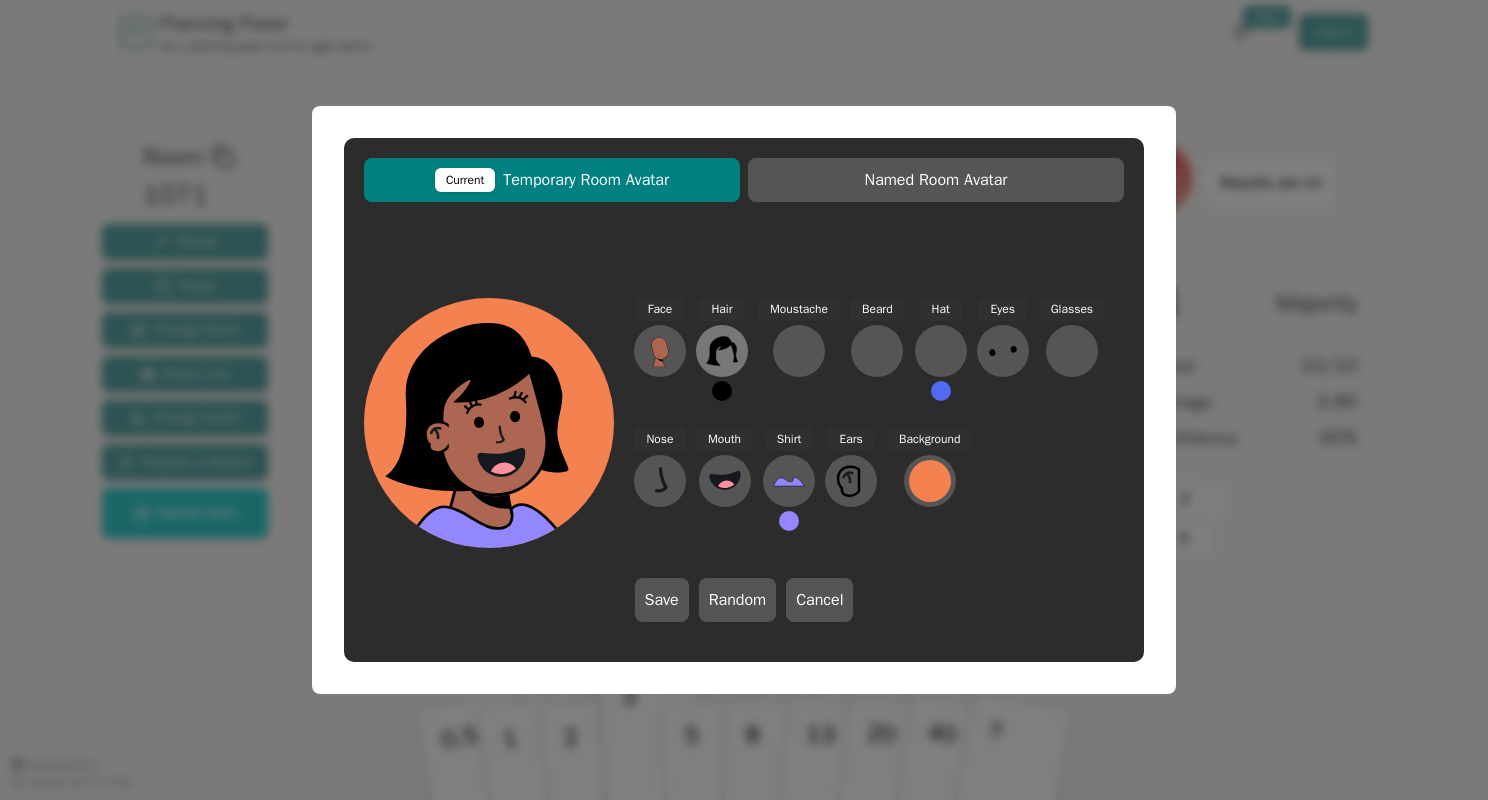 click at bounding box center [660, 351] 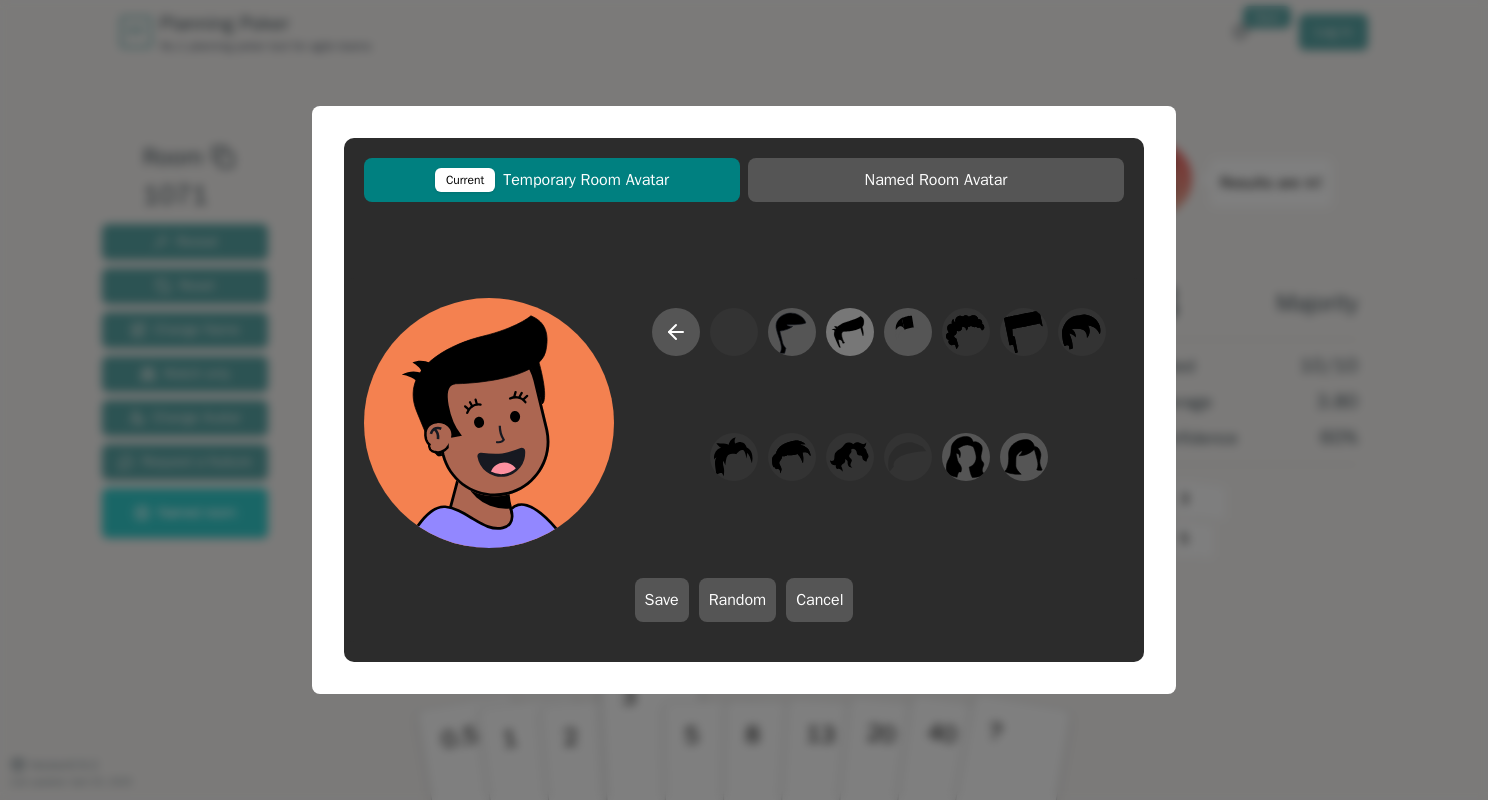 click at bounding box center [791, 332] 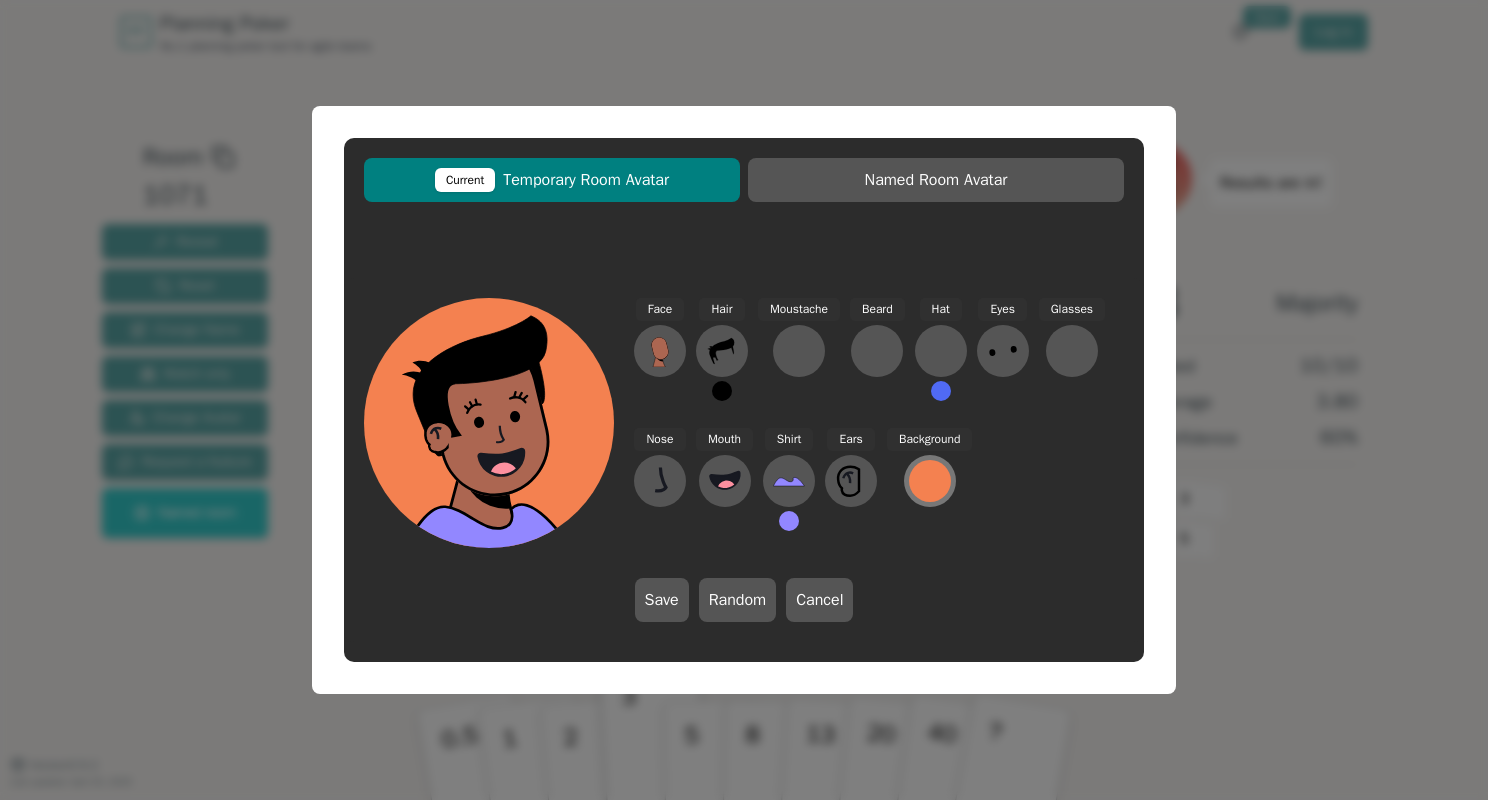 click at bounding box center (930, 481) 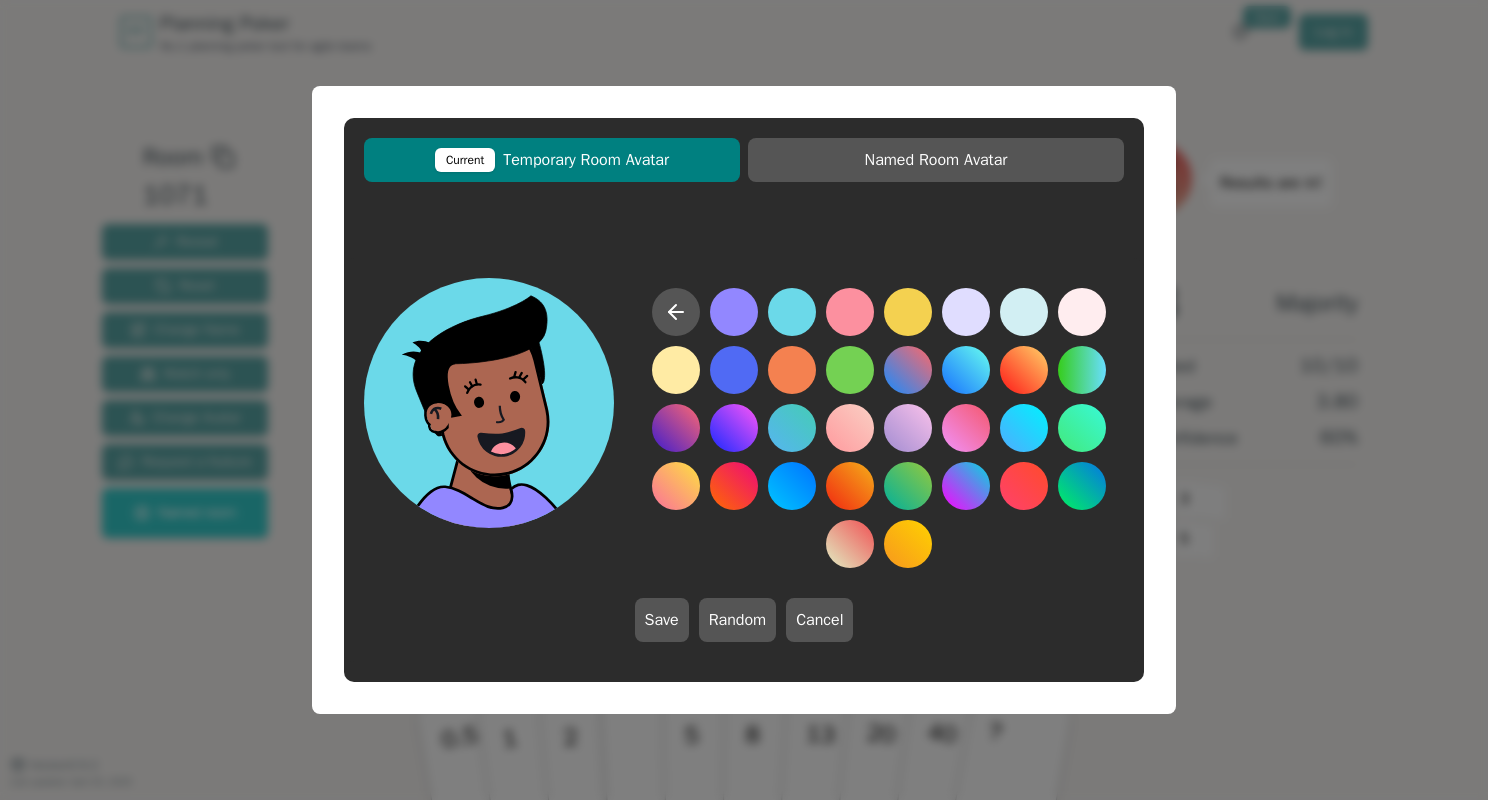 click at bounding box center (792, 312) 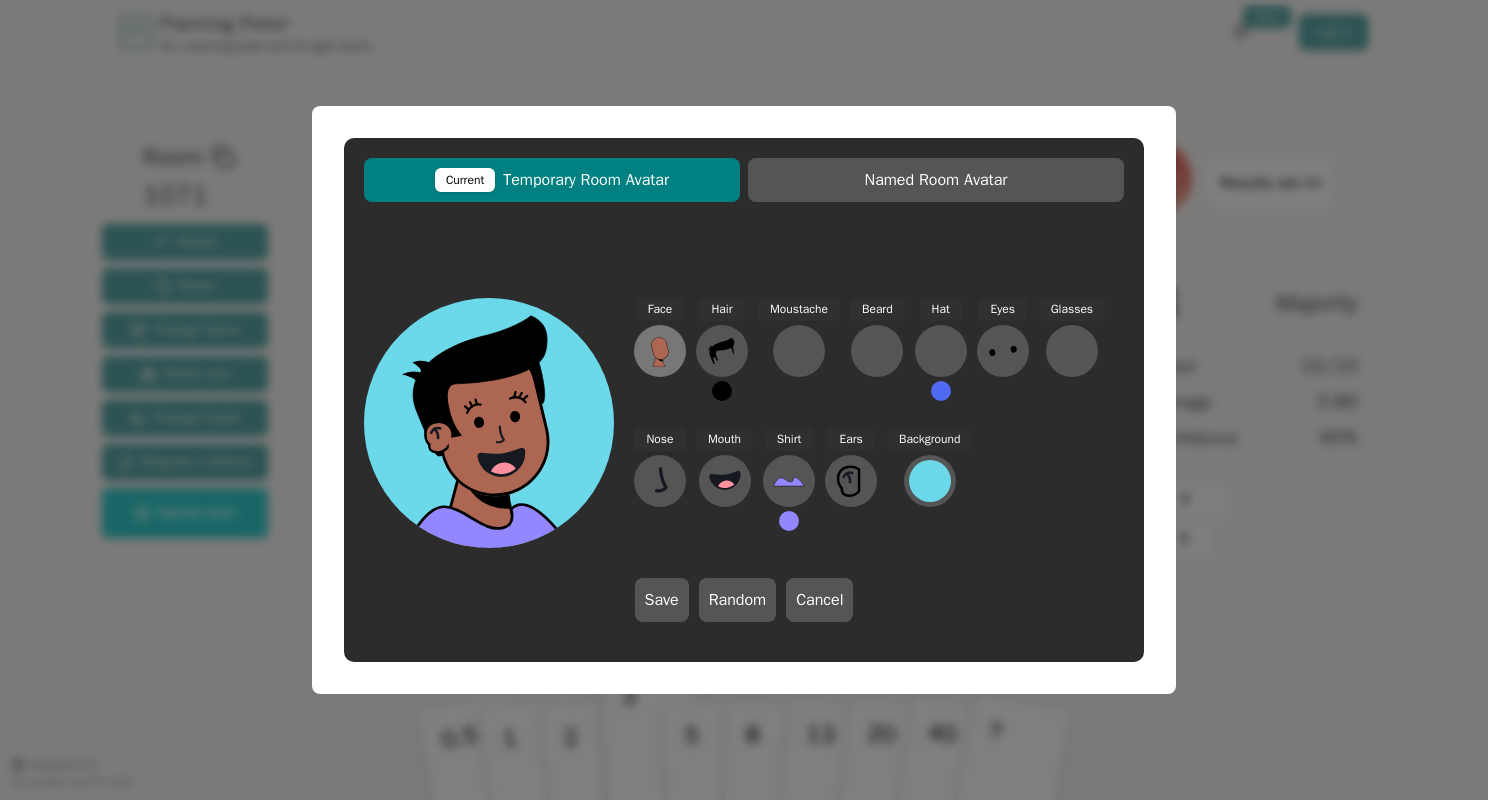 click at bounding box center [660, 351] 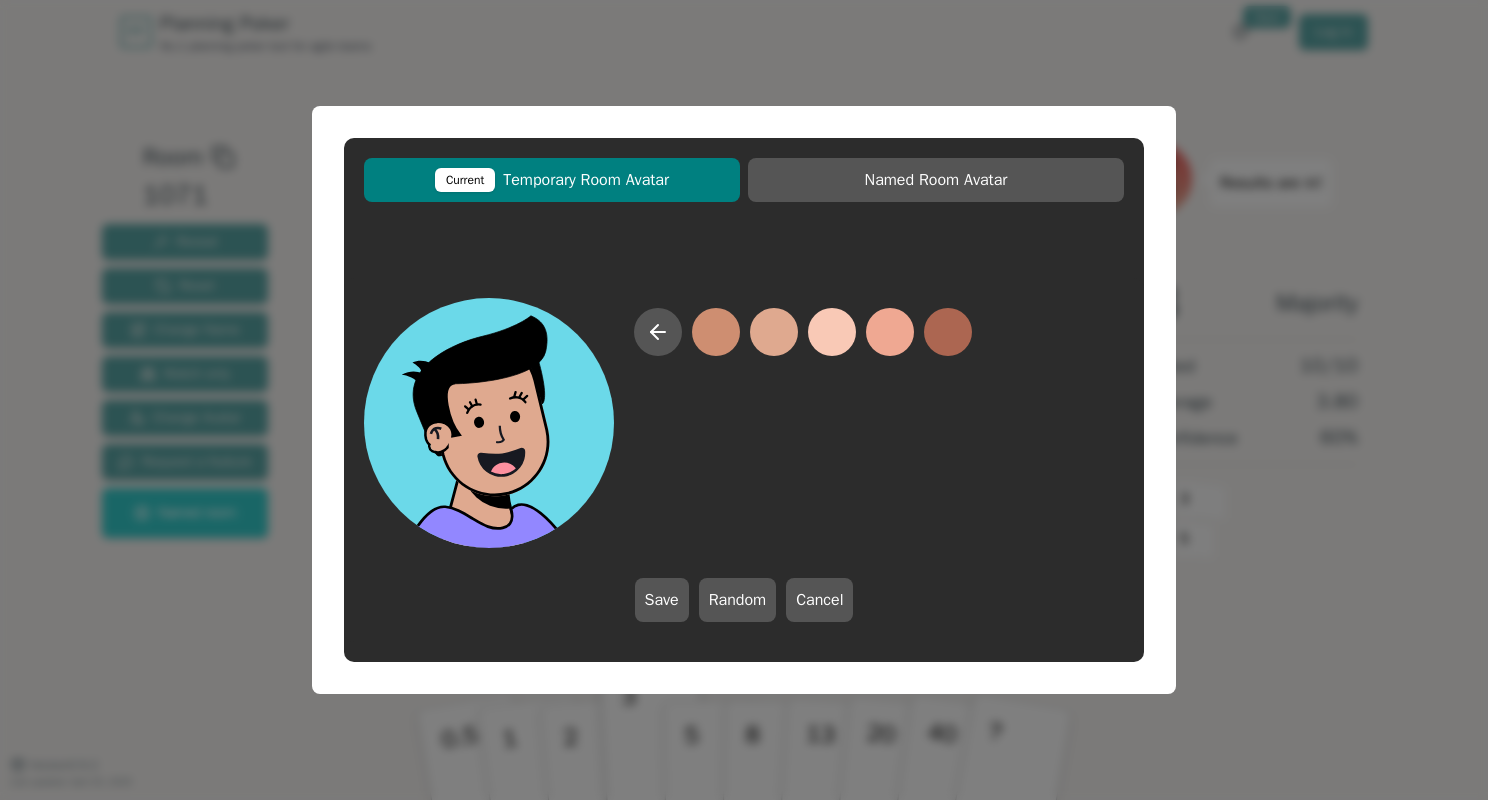 click at bounding box center (774, 332) 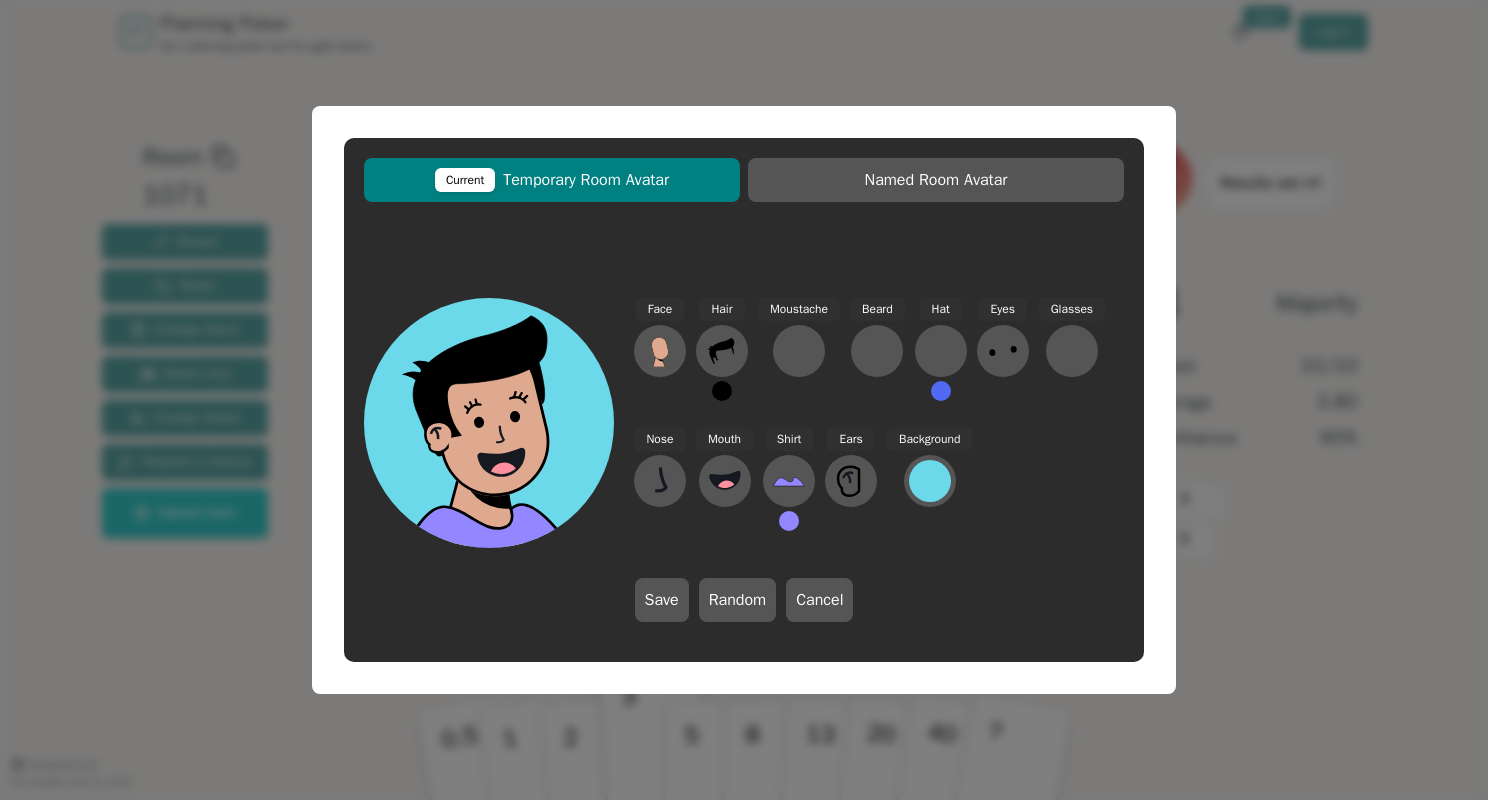 click at bounding box center [722, 391] 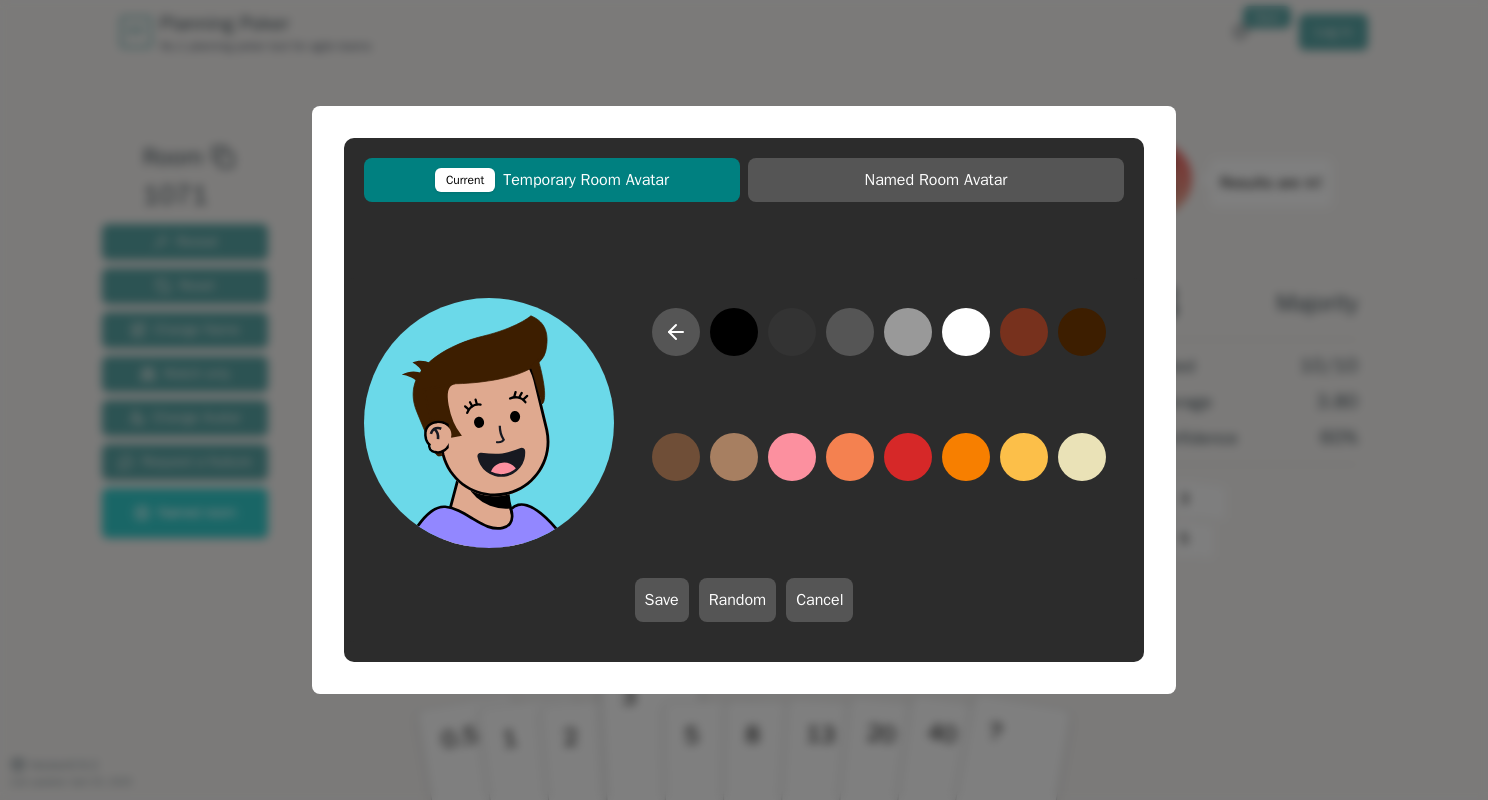 click at bounding box center (1082, 332) 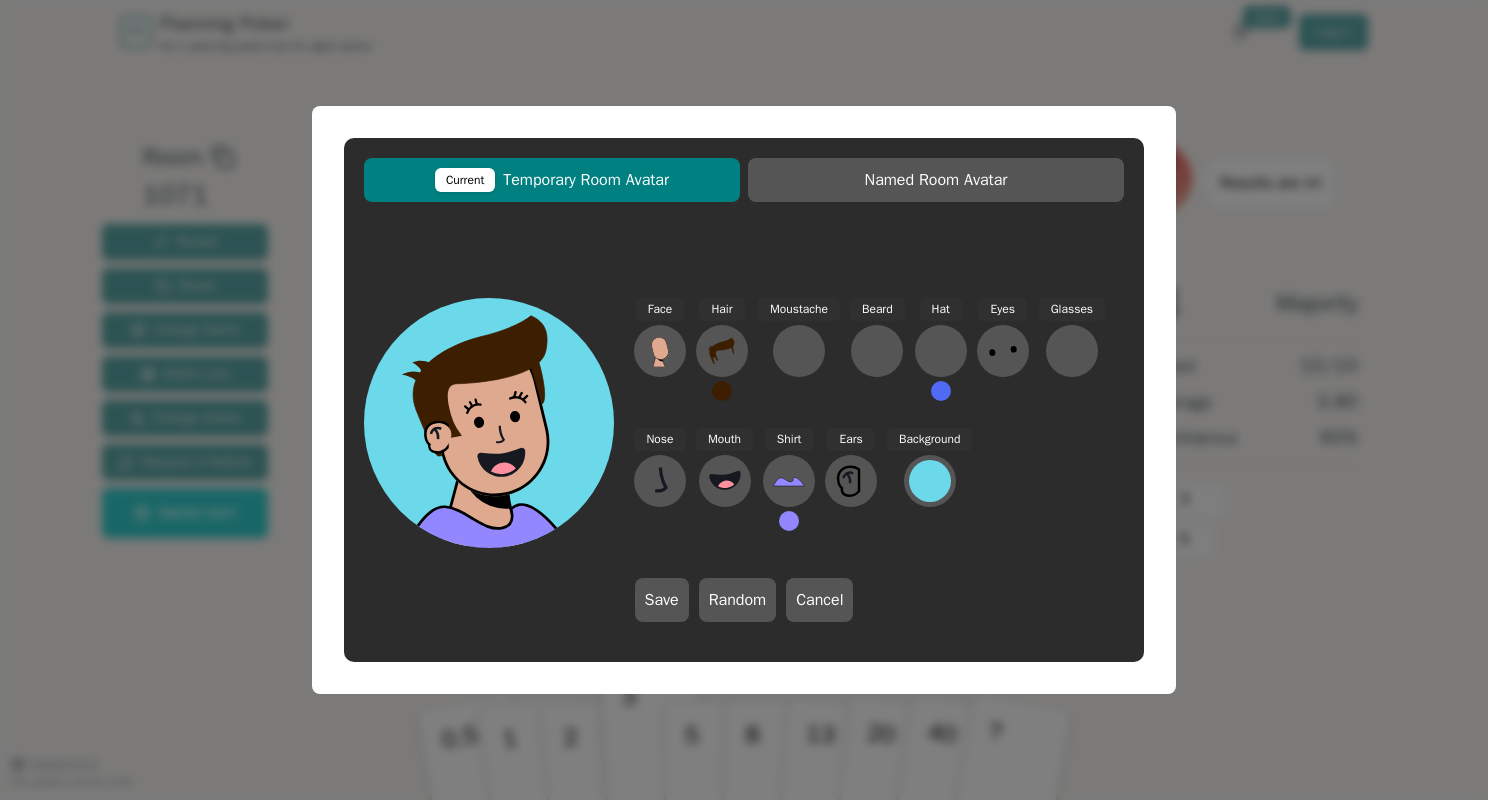 click at bounding box center (722, 391) 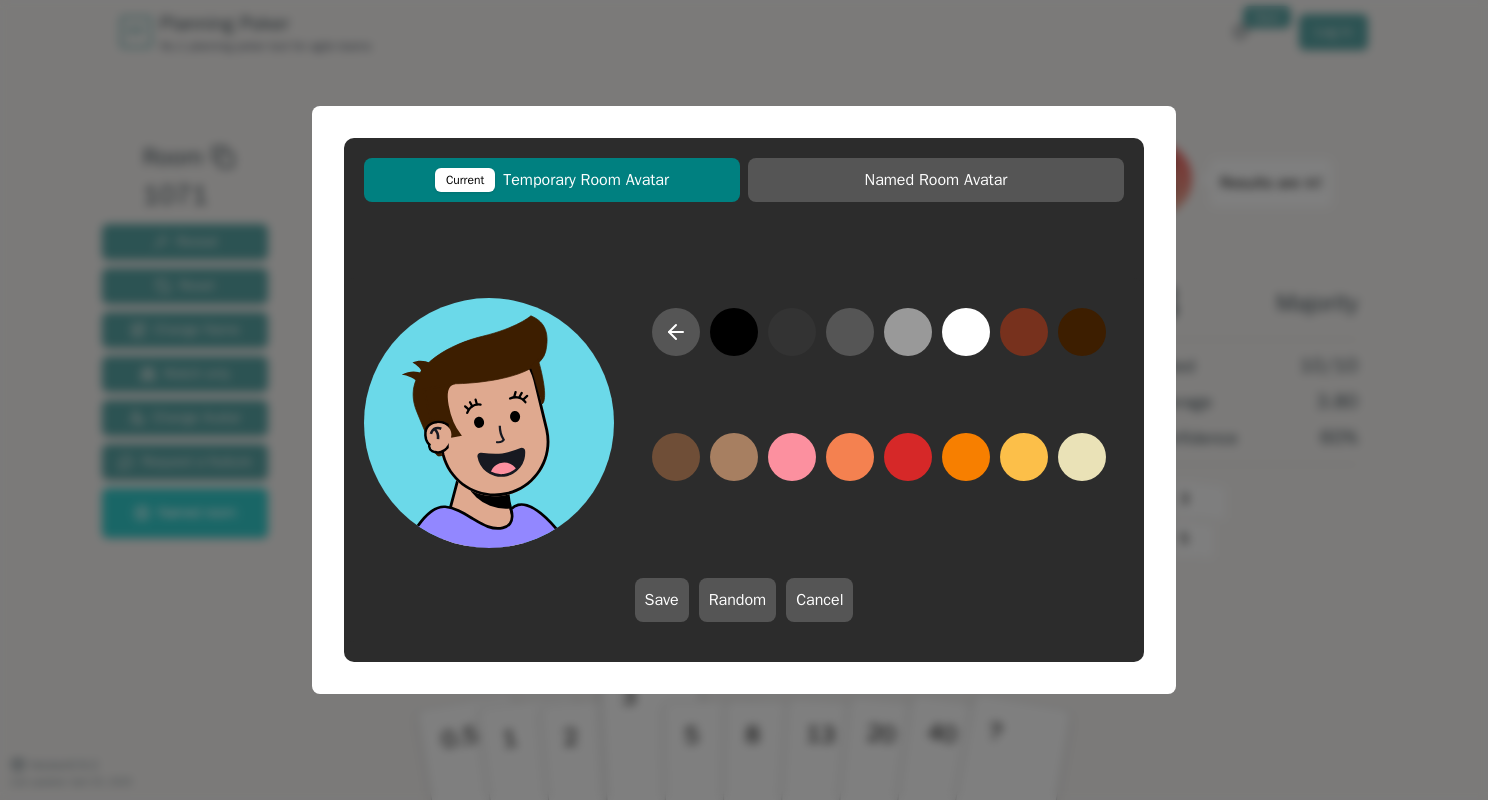 click at bounding box center [1082, 332] 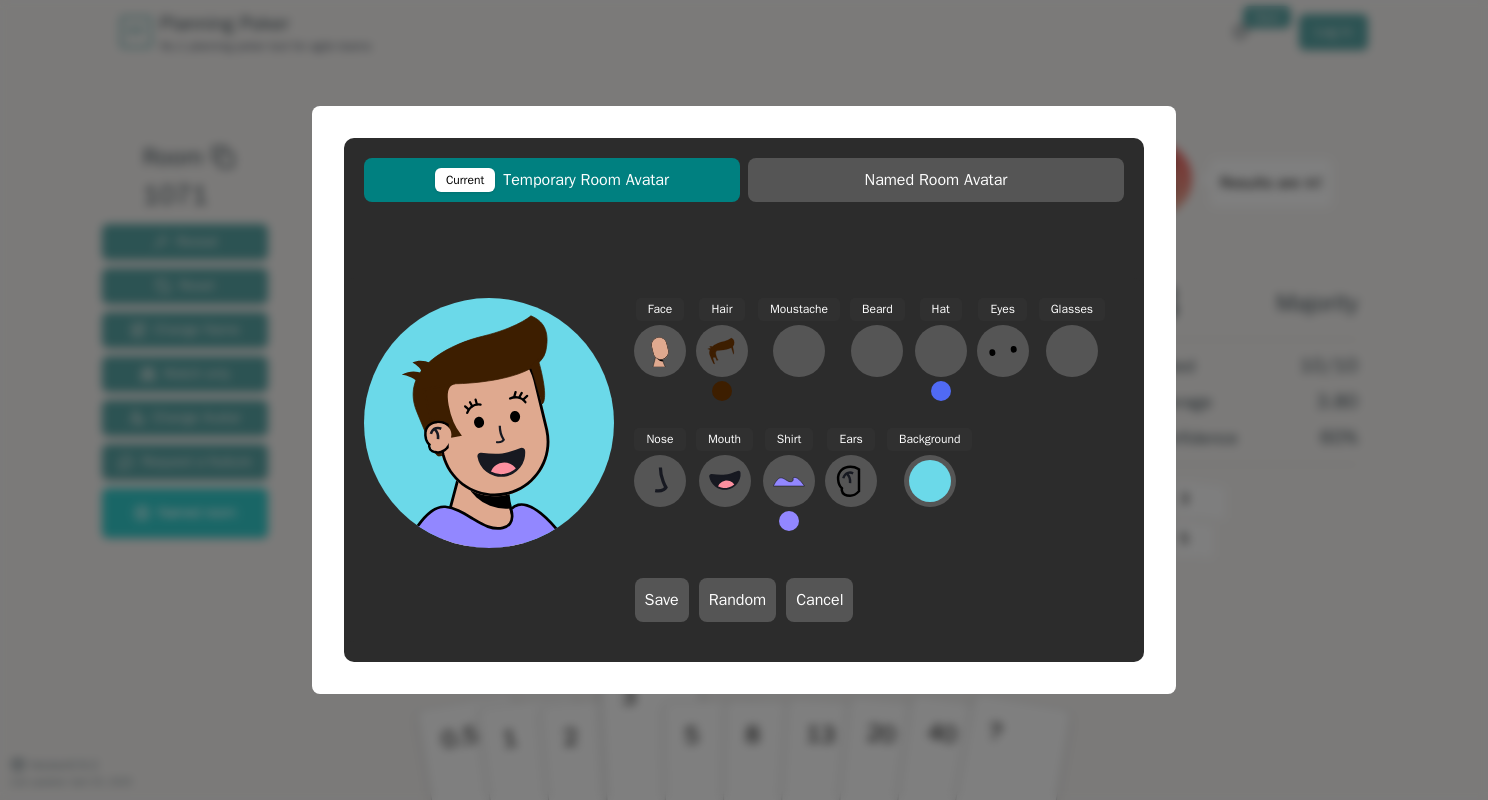 click at bounding box center (660, 351) 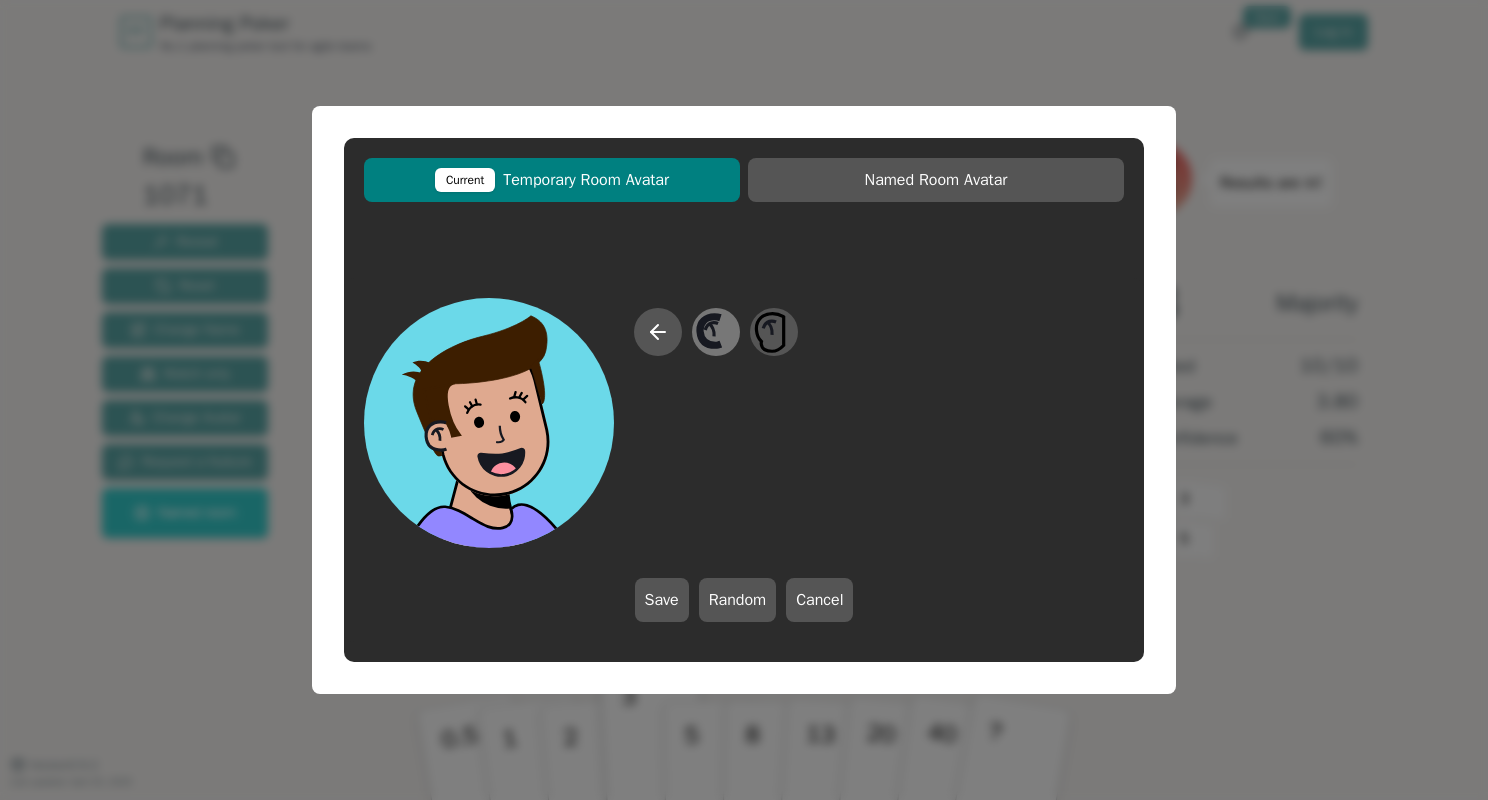 click at bounding box center [716, 332] 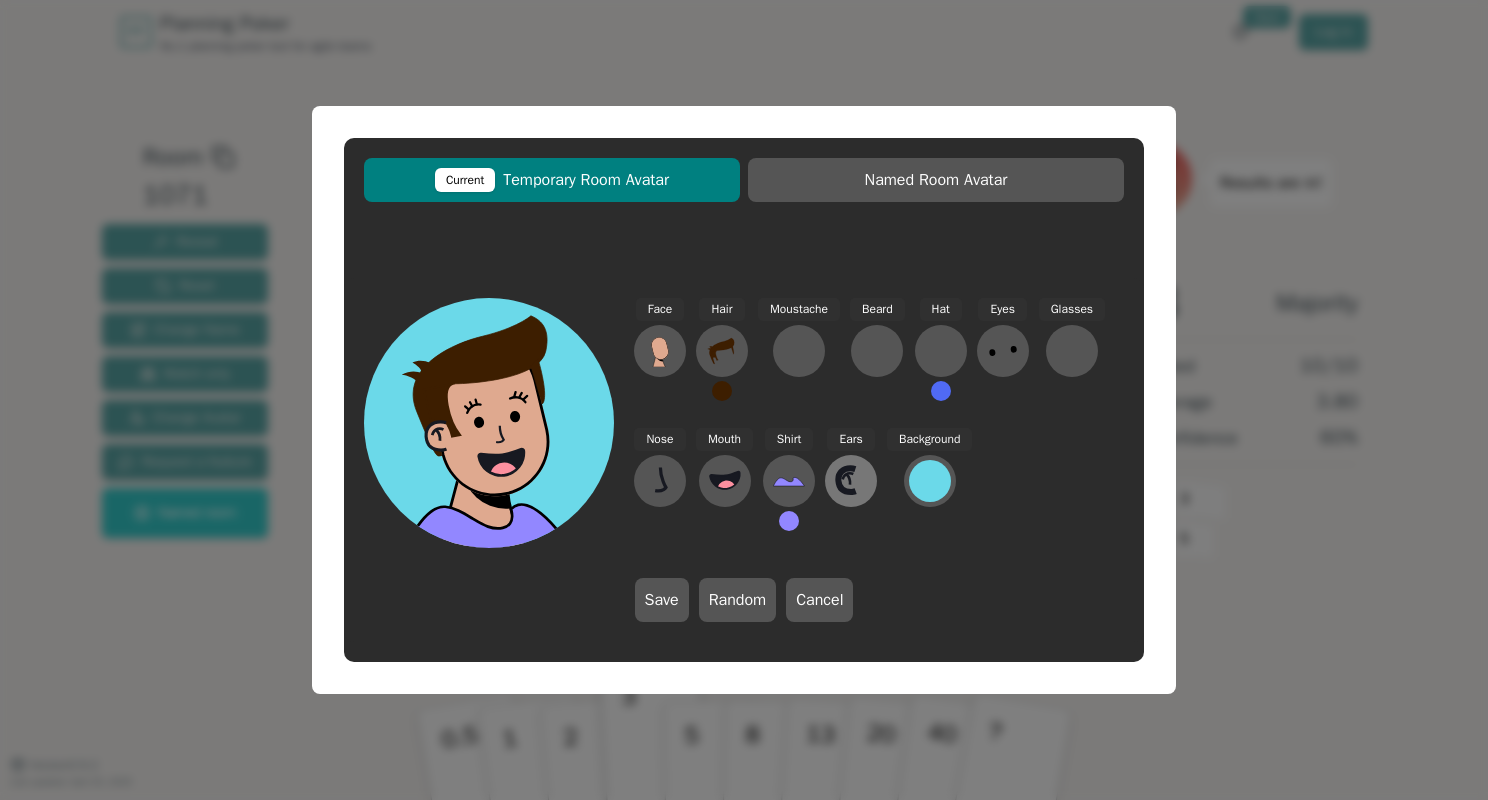 click at bounding box center [660, 351] 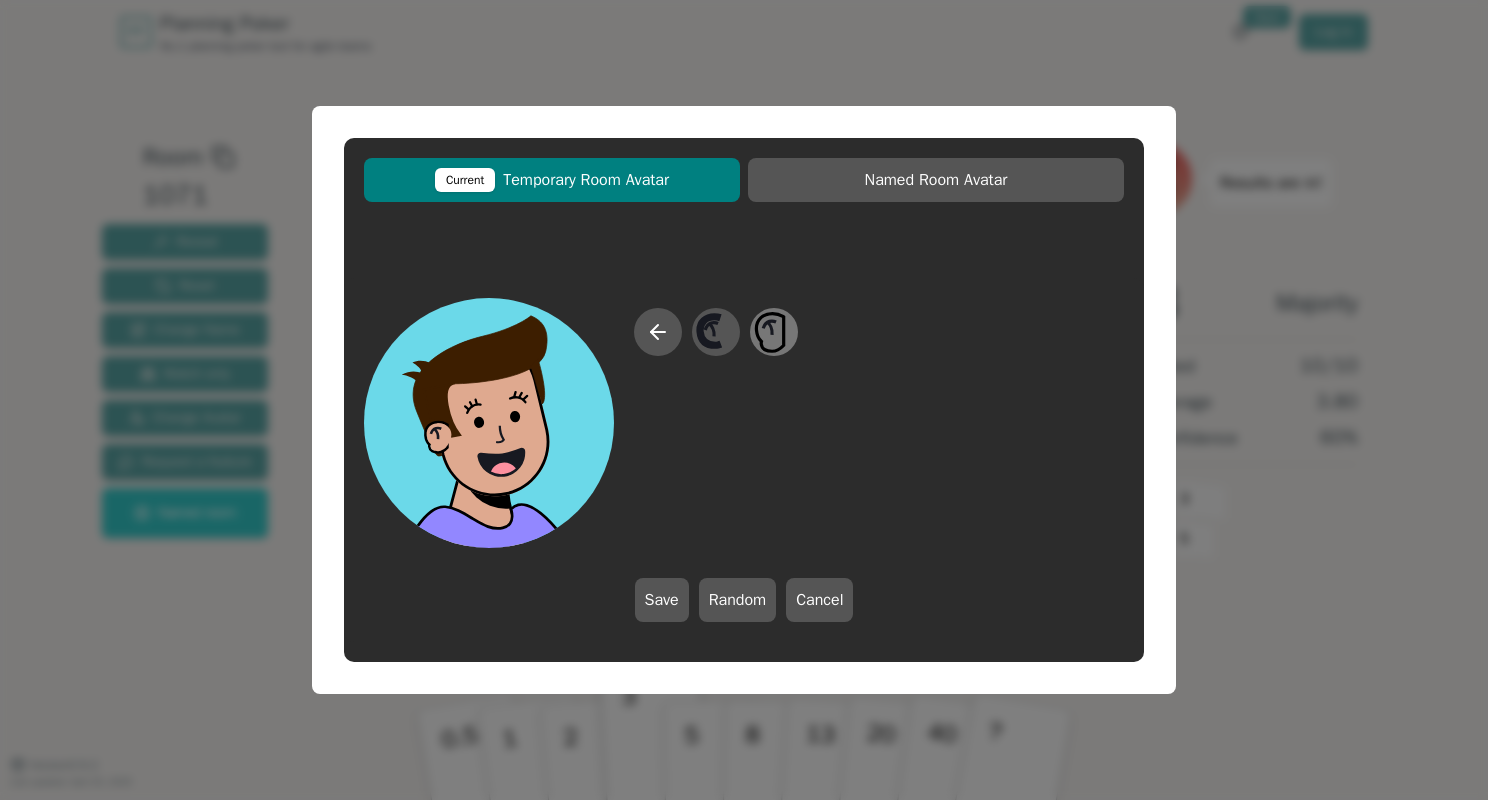 click at bounding box center [715, 332] 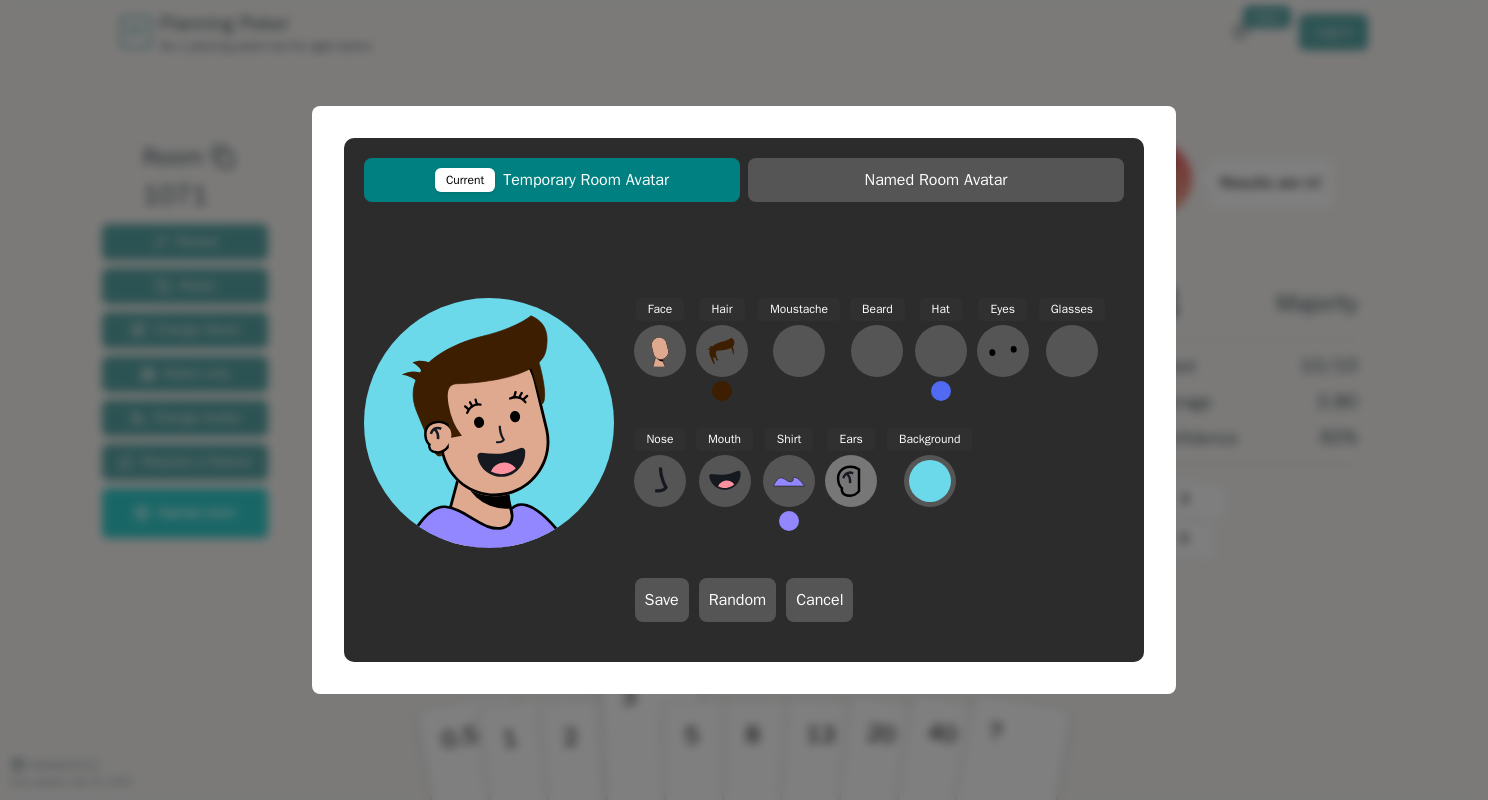 click at bounding box center (659, 361) 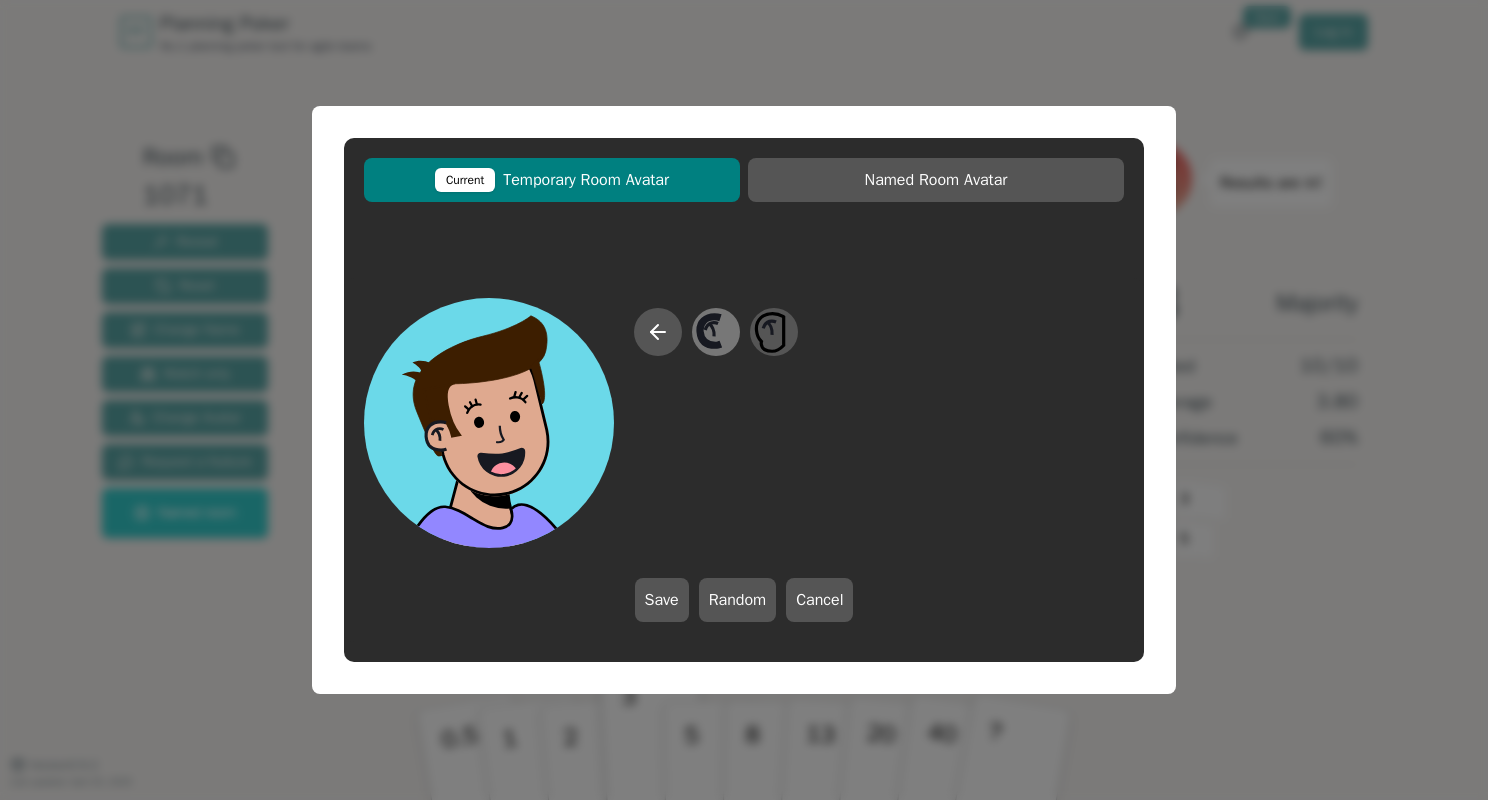 click at bounding box center (715, 332) 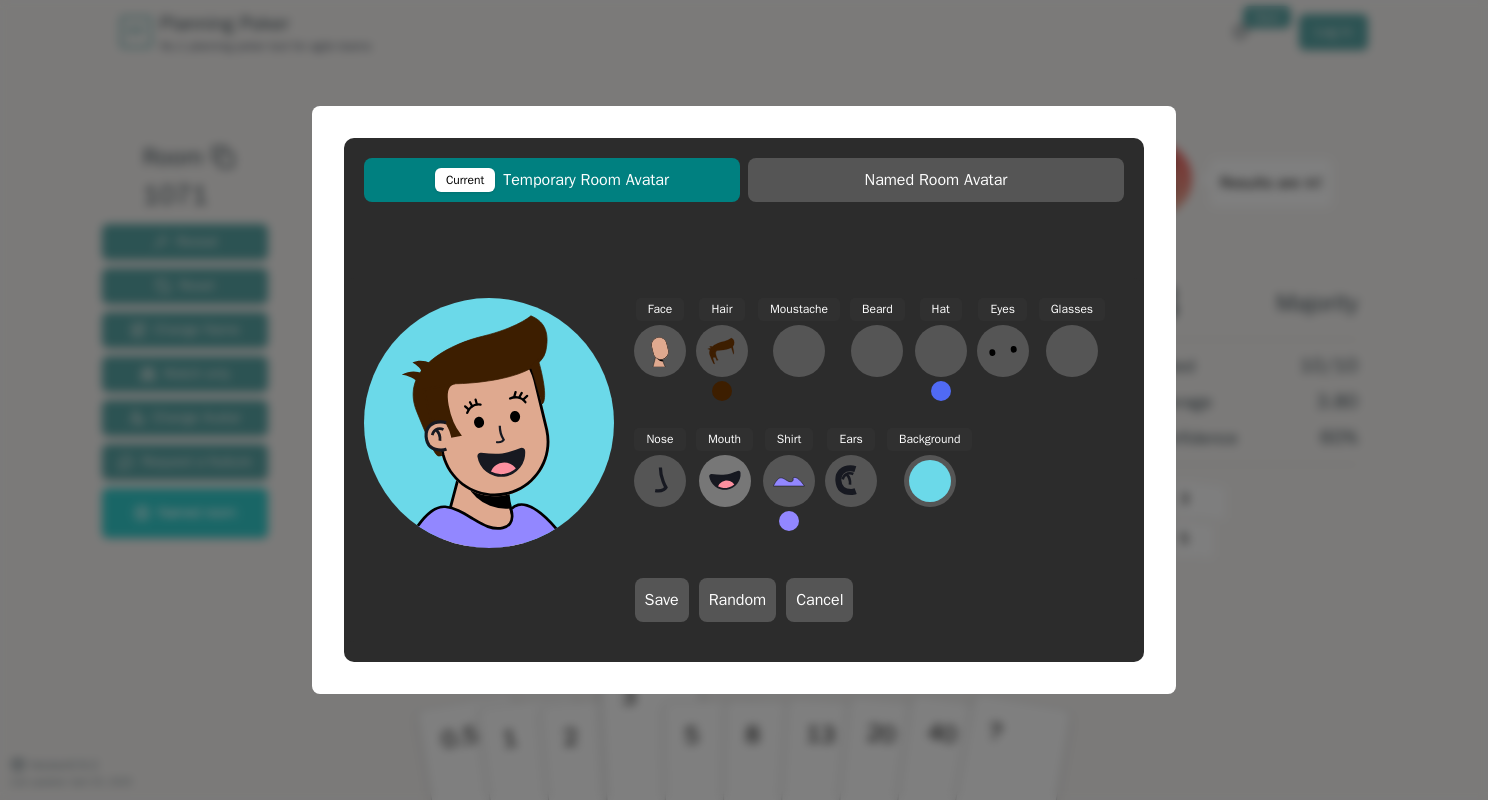 click at bounding box center (659, 361) 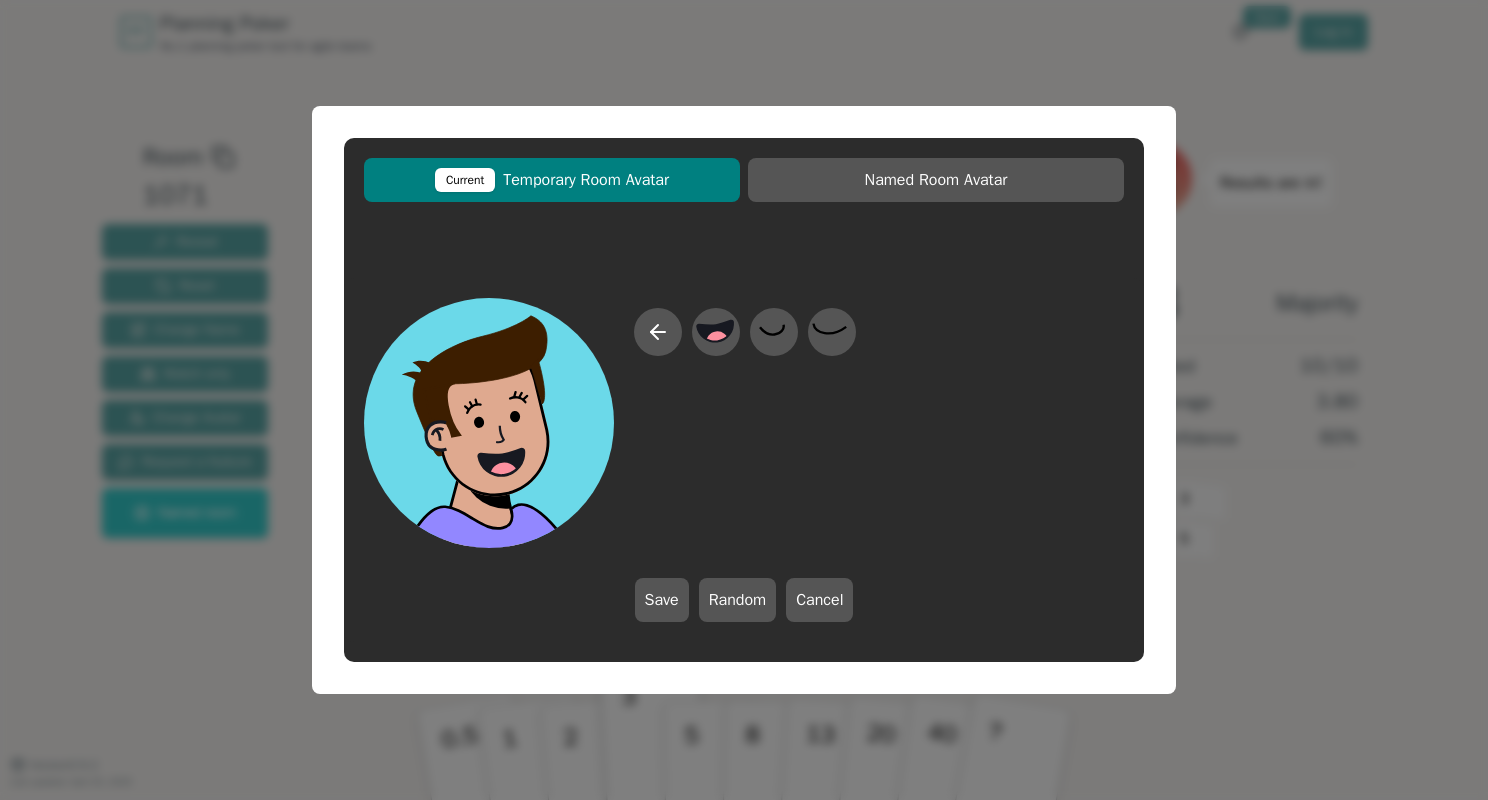 click at bounding box center [745, 428] 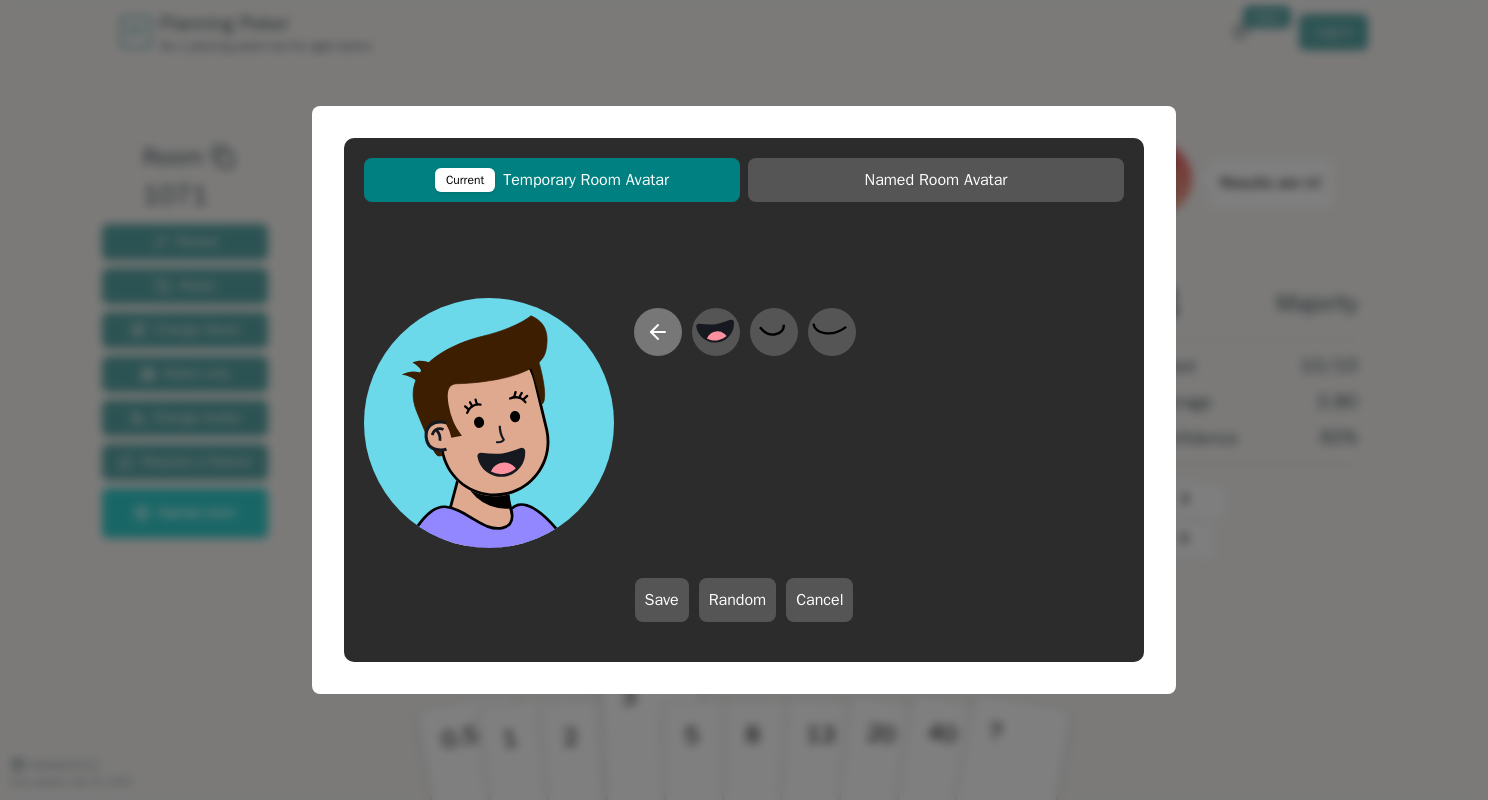 click at bounding box center (658, 332) 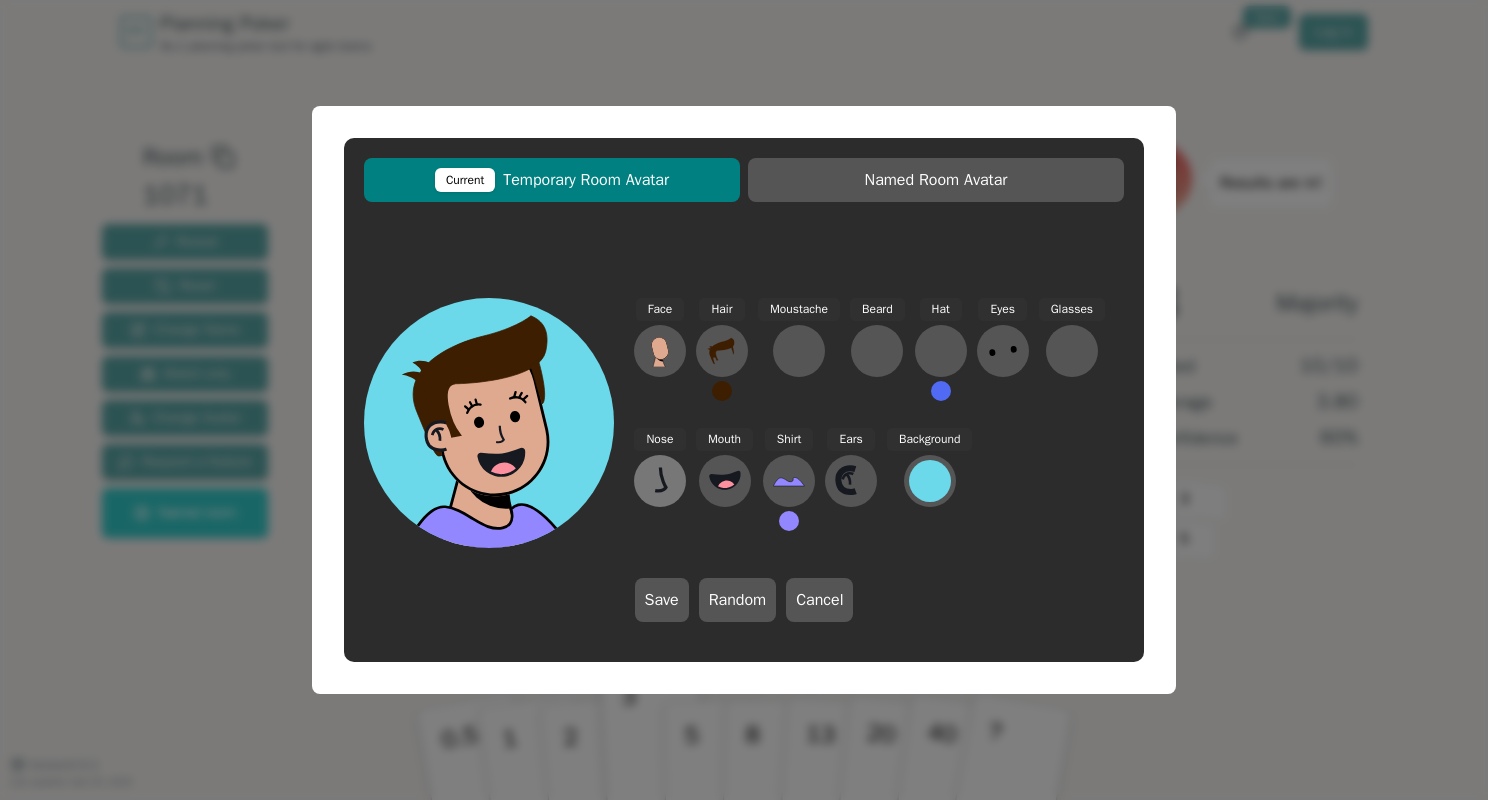 click at bounding box center [660, 351] 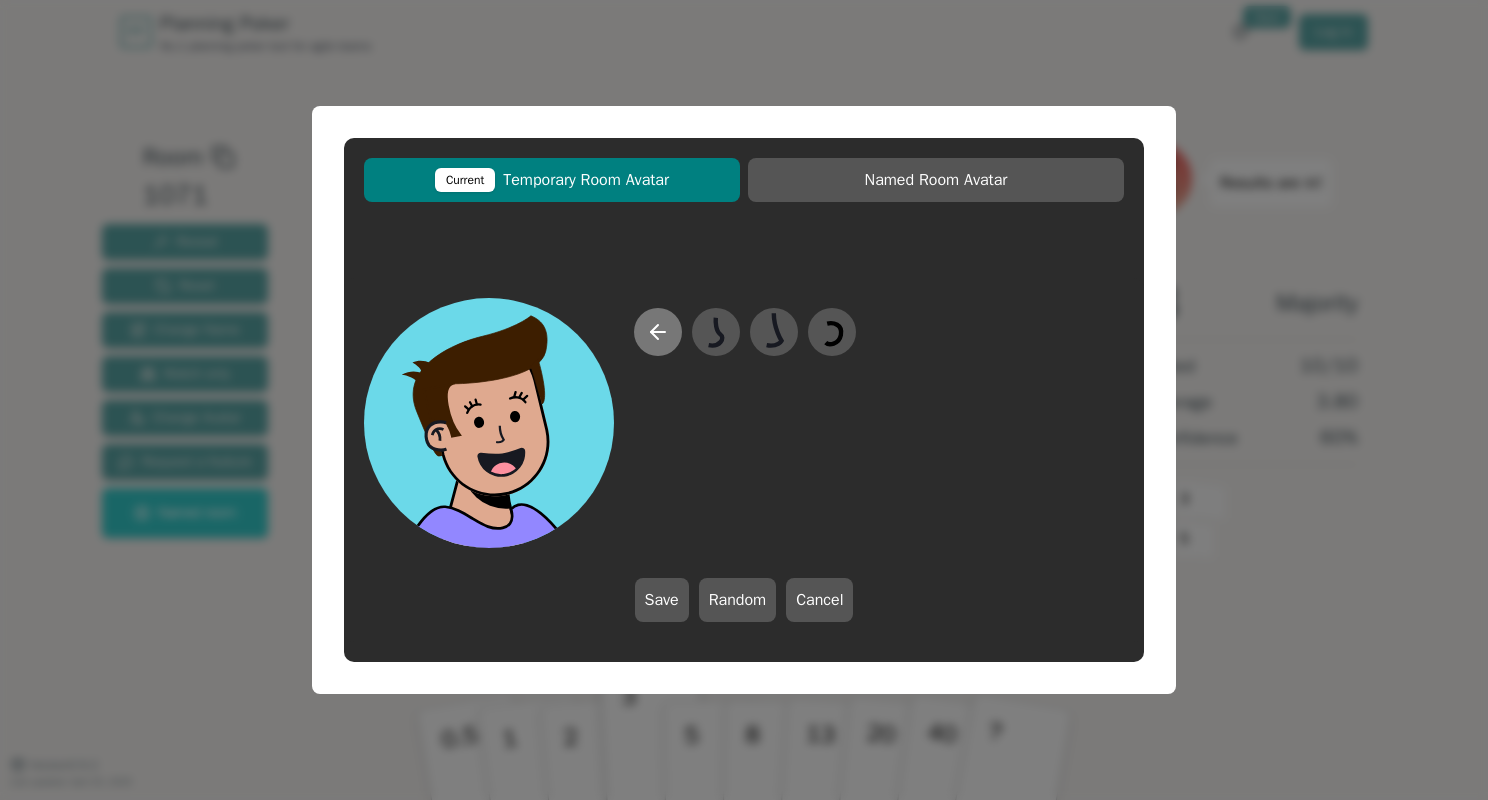 click at bounding box center [658, 332] 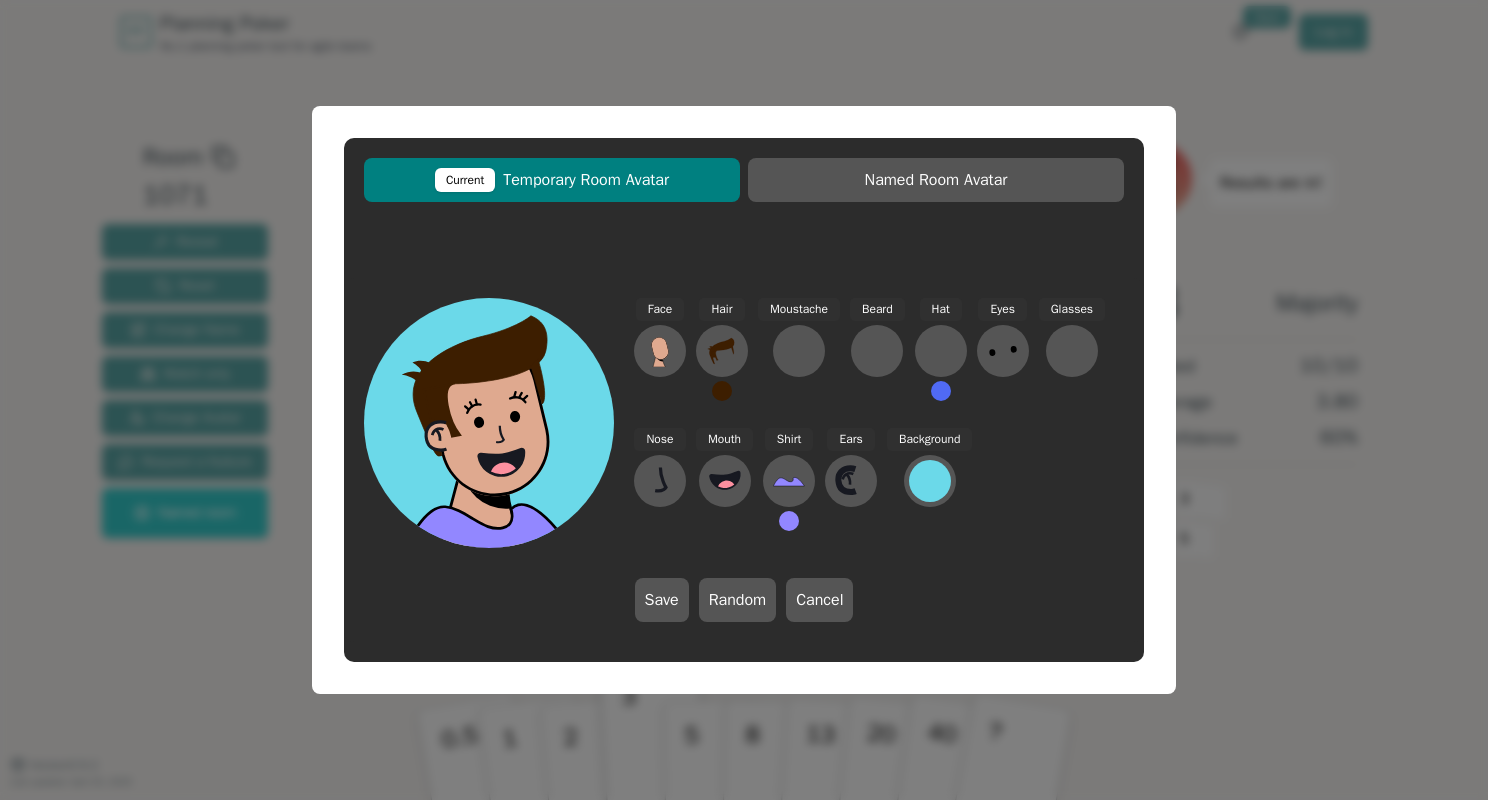 click on "Moustache" at bounding box center [799, 358] 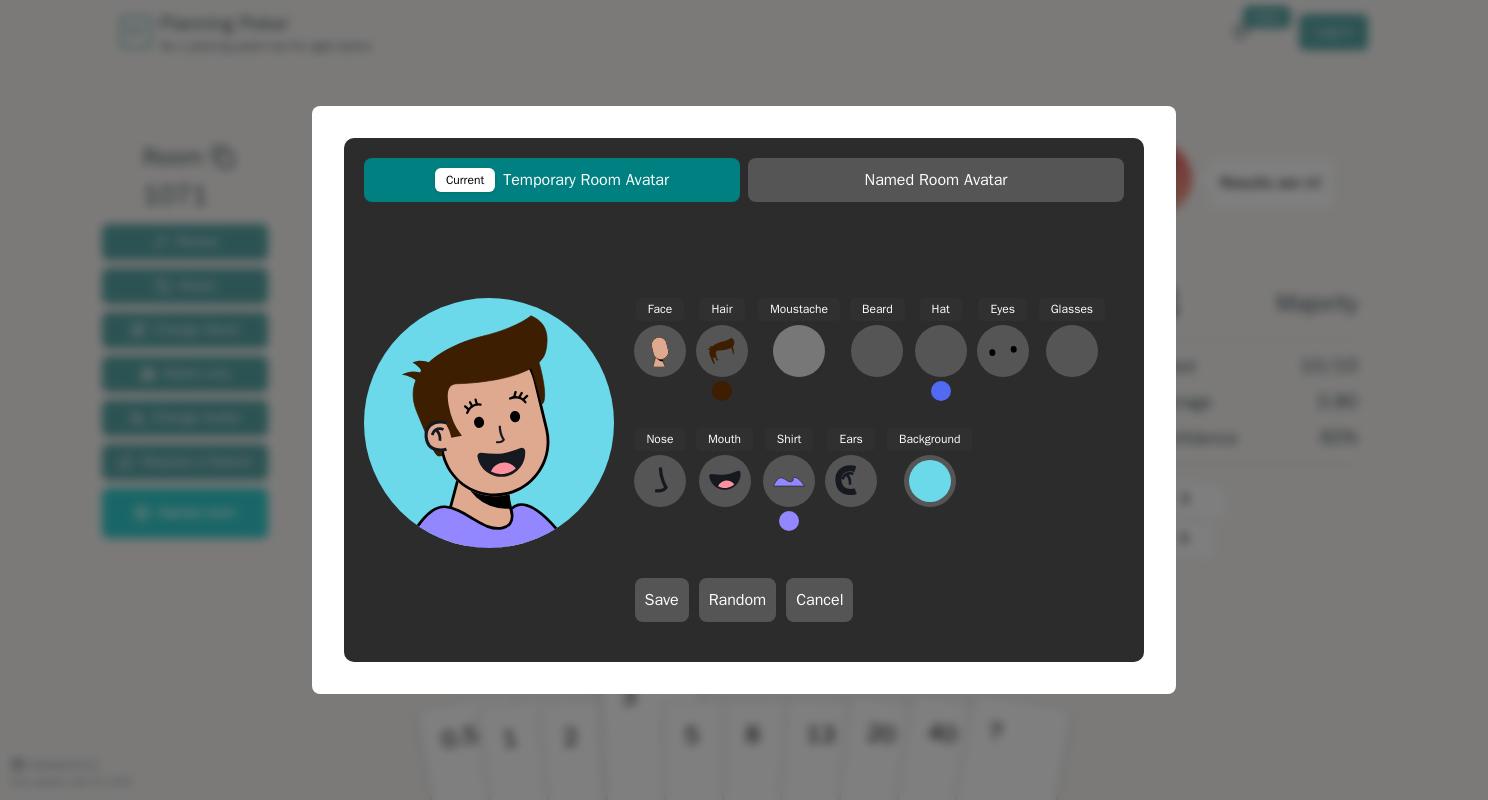 click at bounding box center [660, 351] 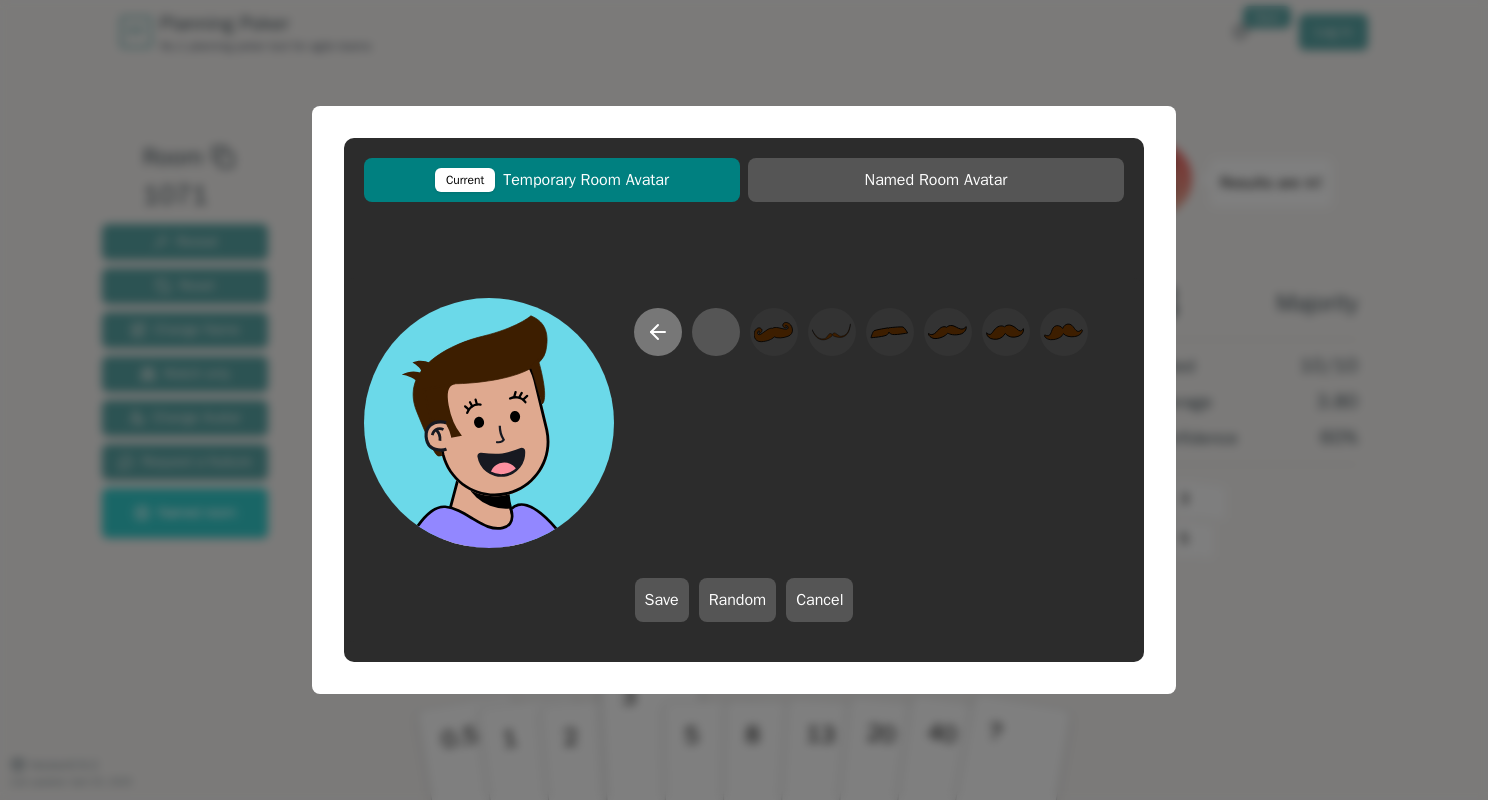 click at bounding box center [658, 332] 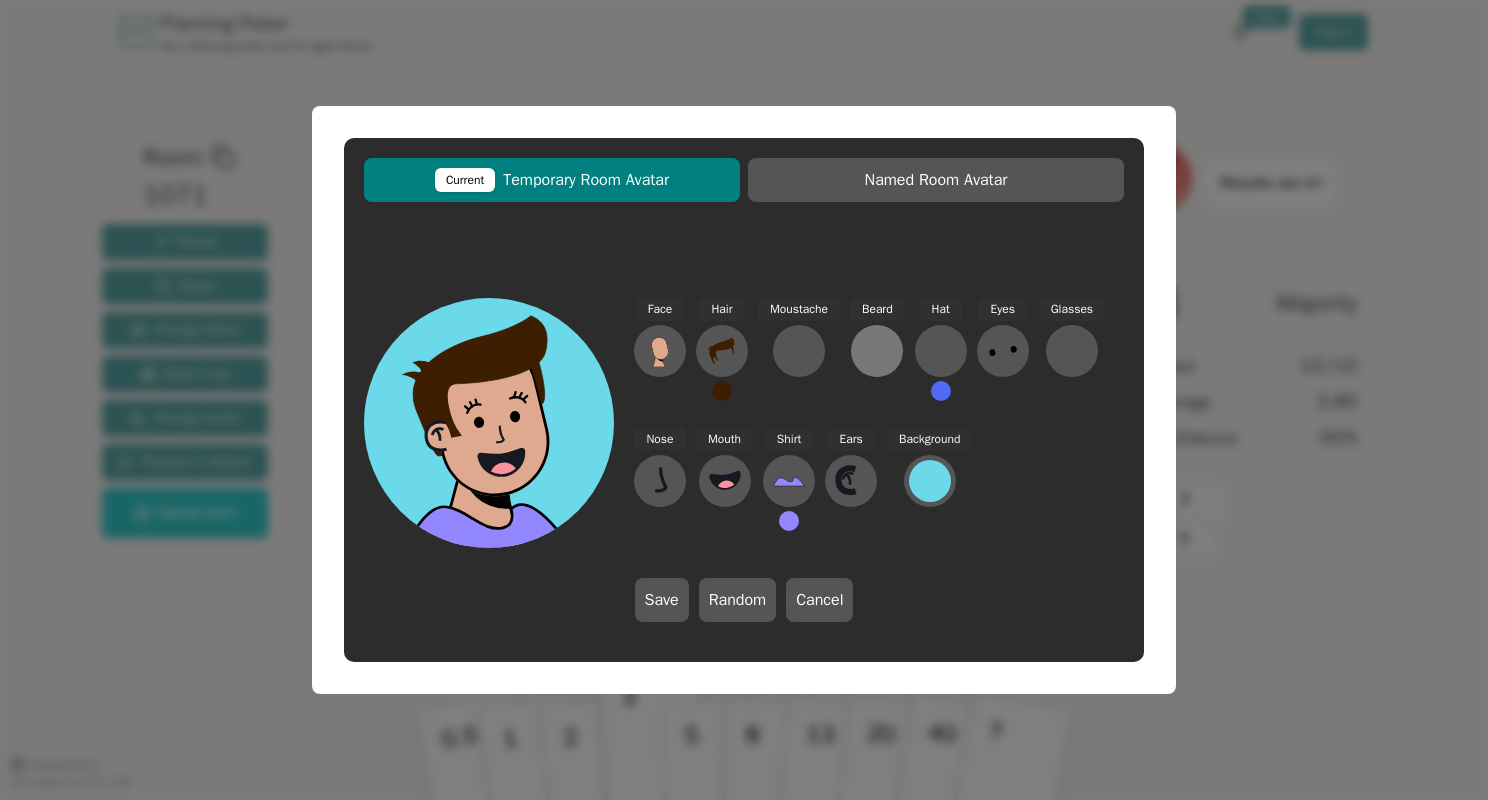 click at bounding box center (660, 351) 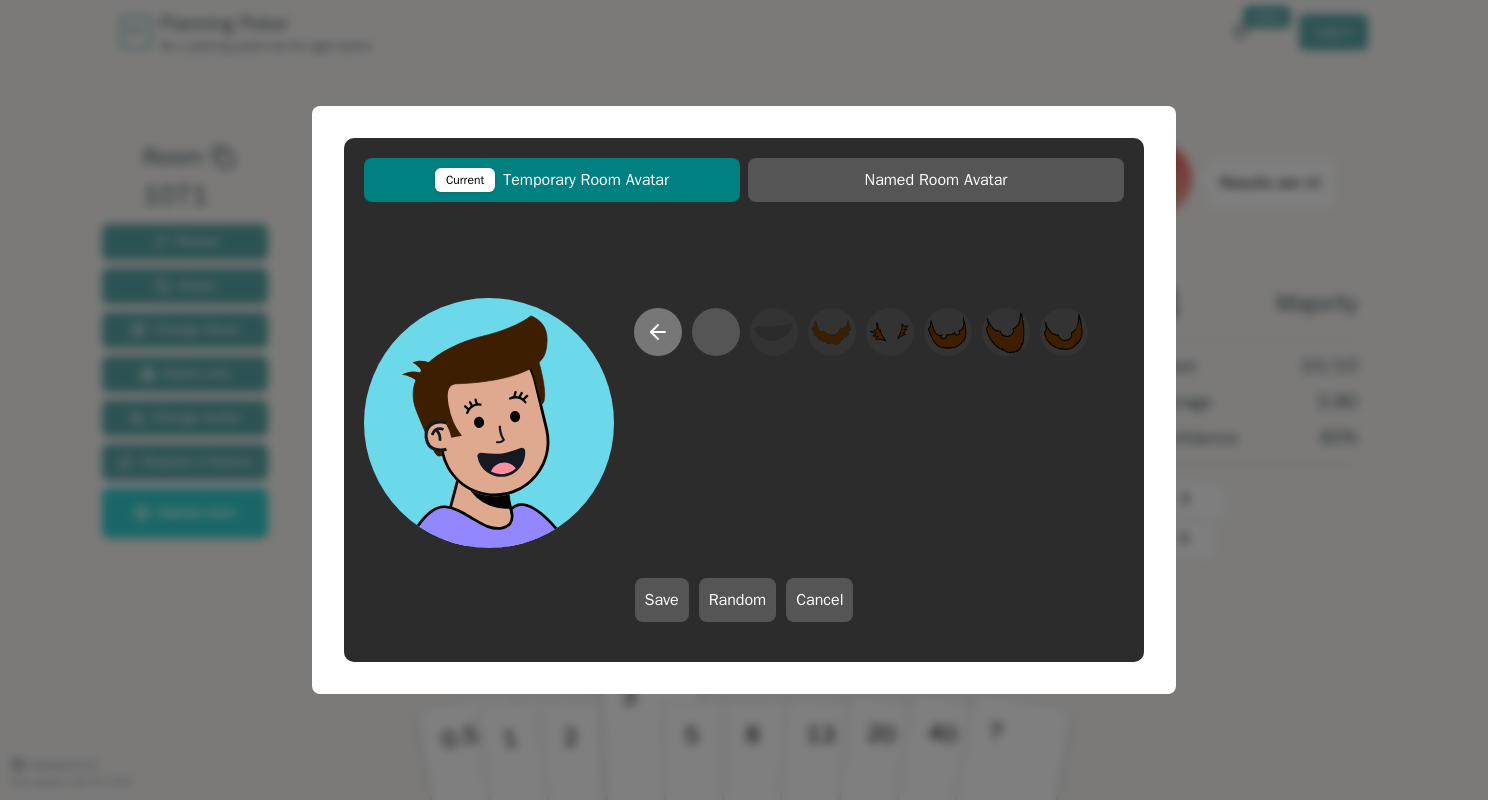 click at bounding box center [658, 332] 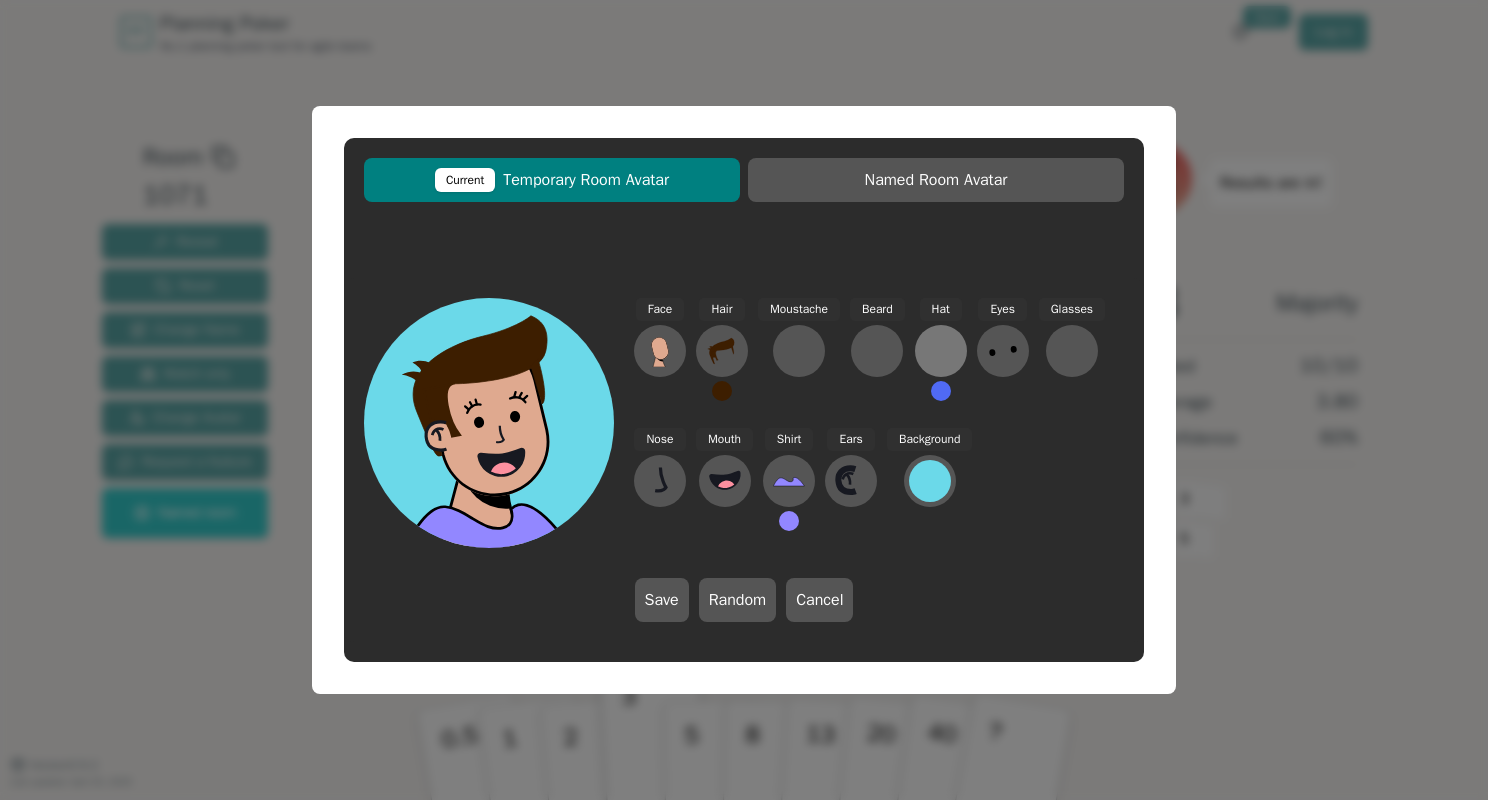 click at bounding box center [660, 351] 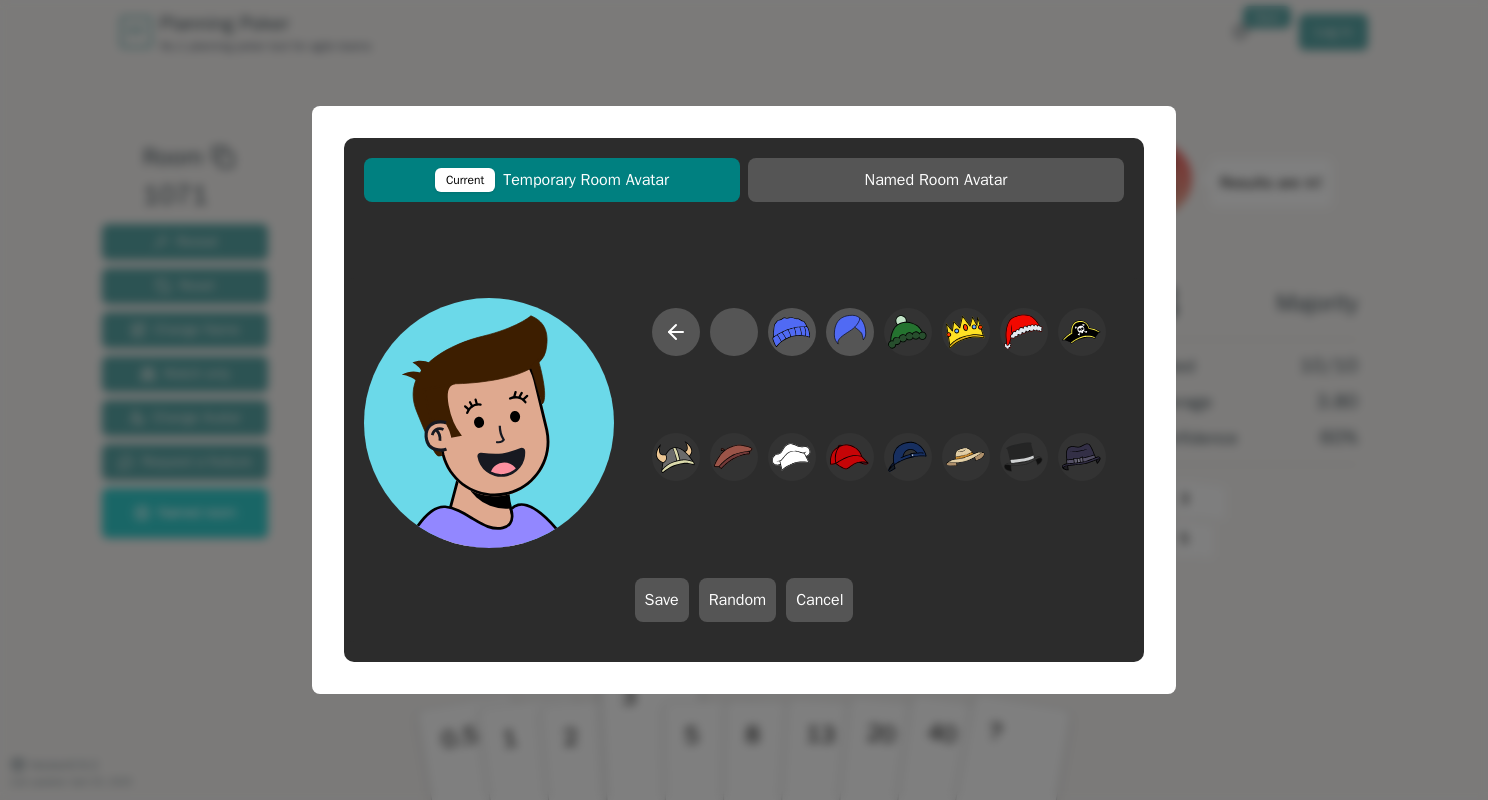 click at bounding box center (879, 428) 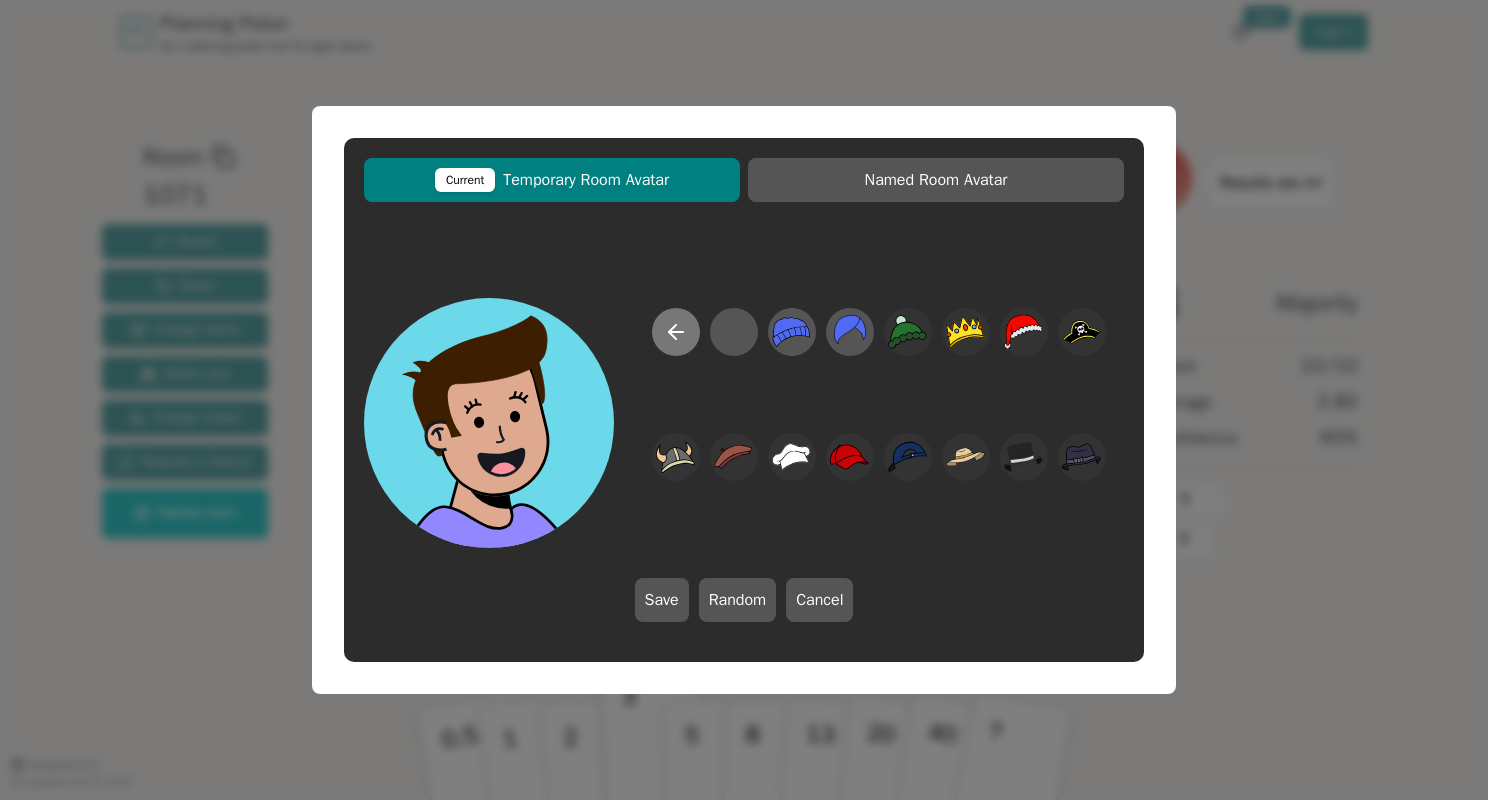 click at bounding box center (676, 332) 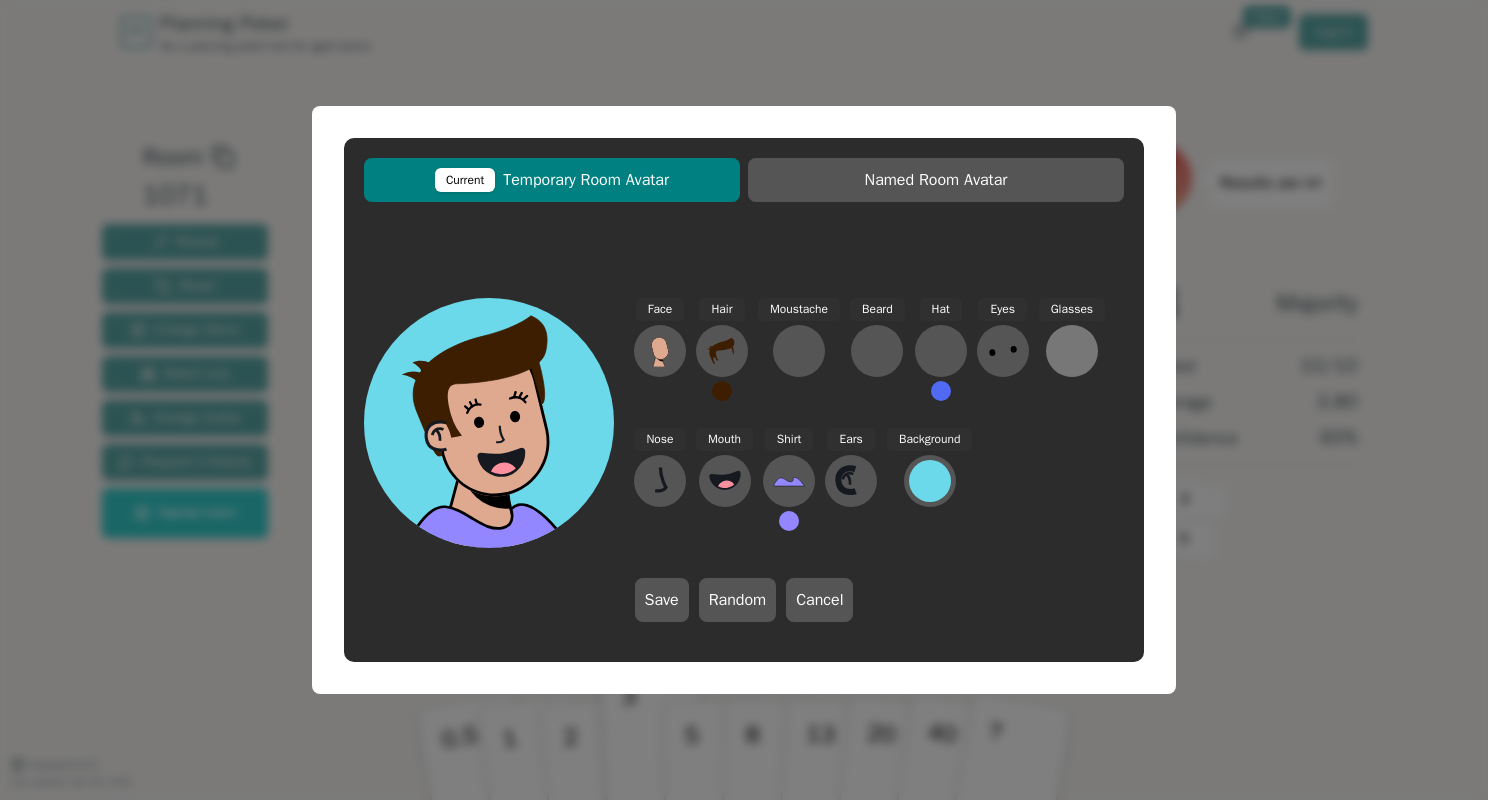 click at bounding box center (660, 351) 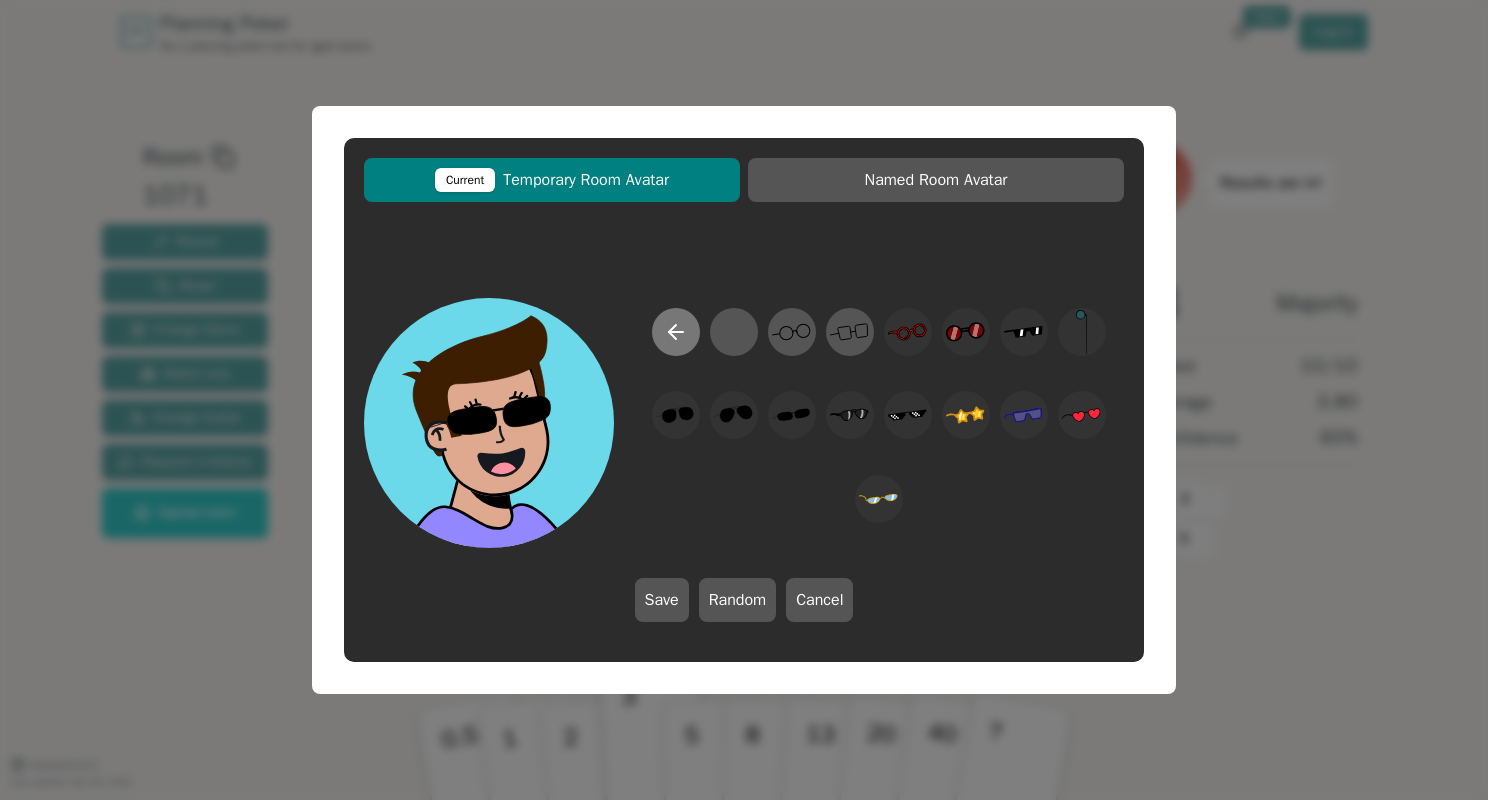 click at bounding box center [676, 332] 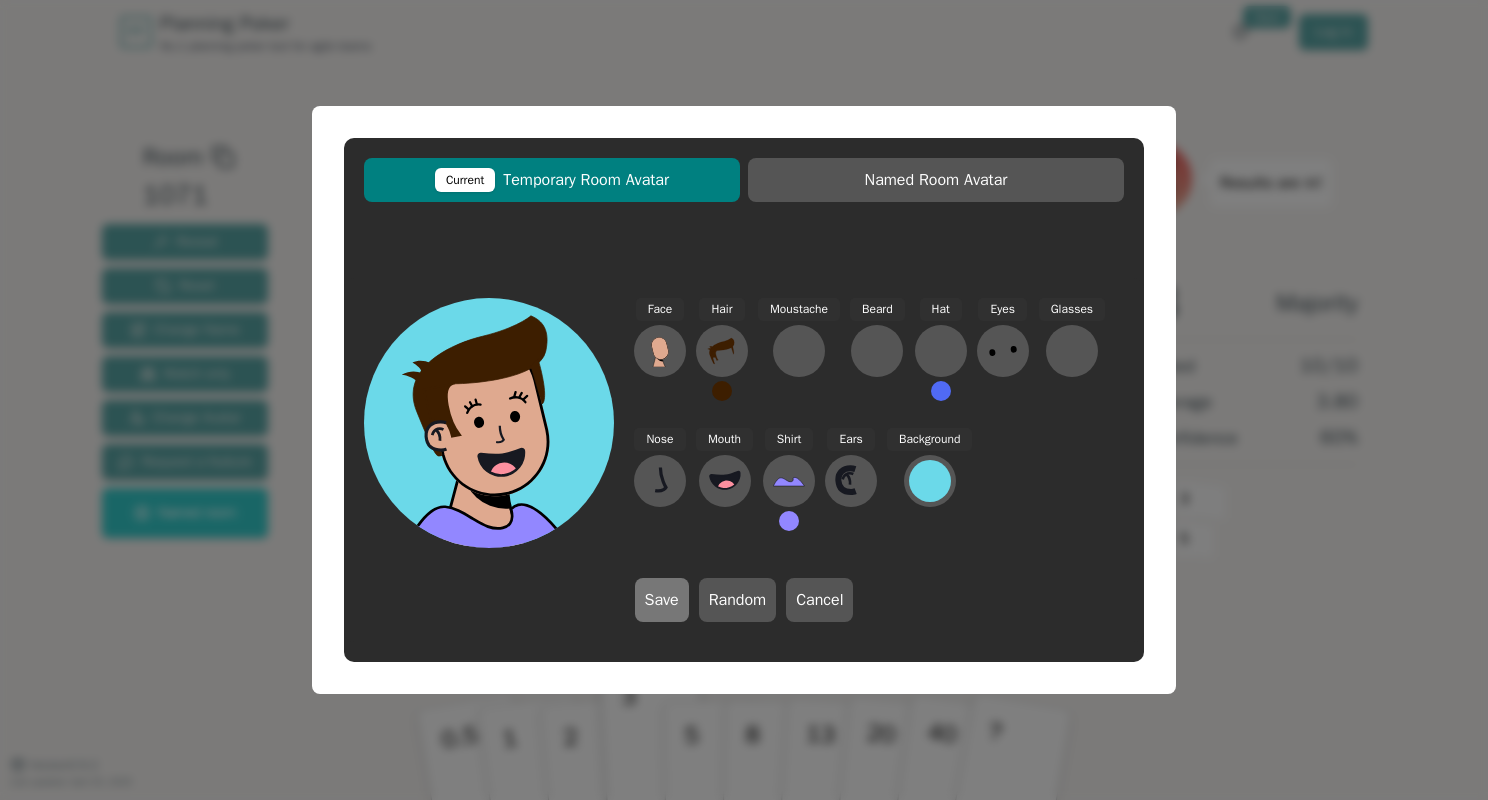 click on "Save" at bounding box center (662, 600) 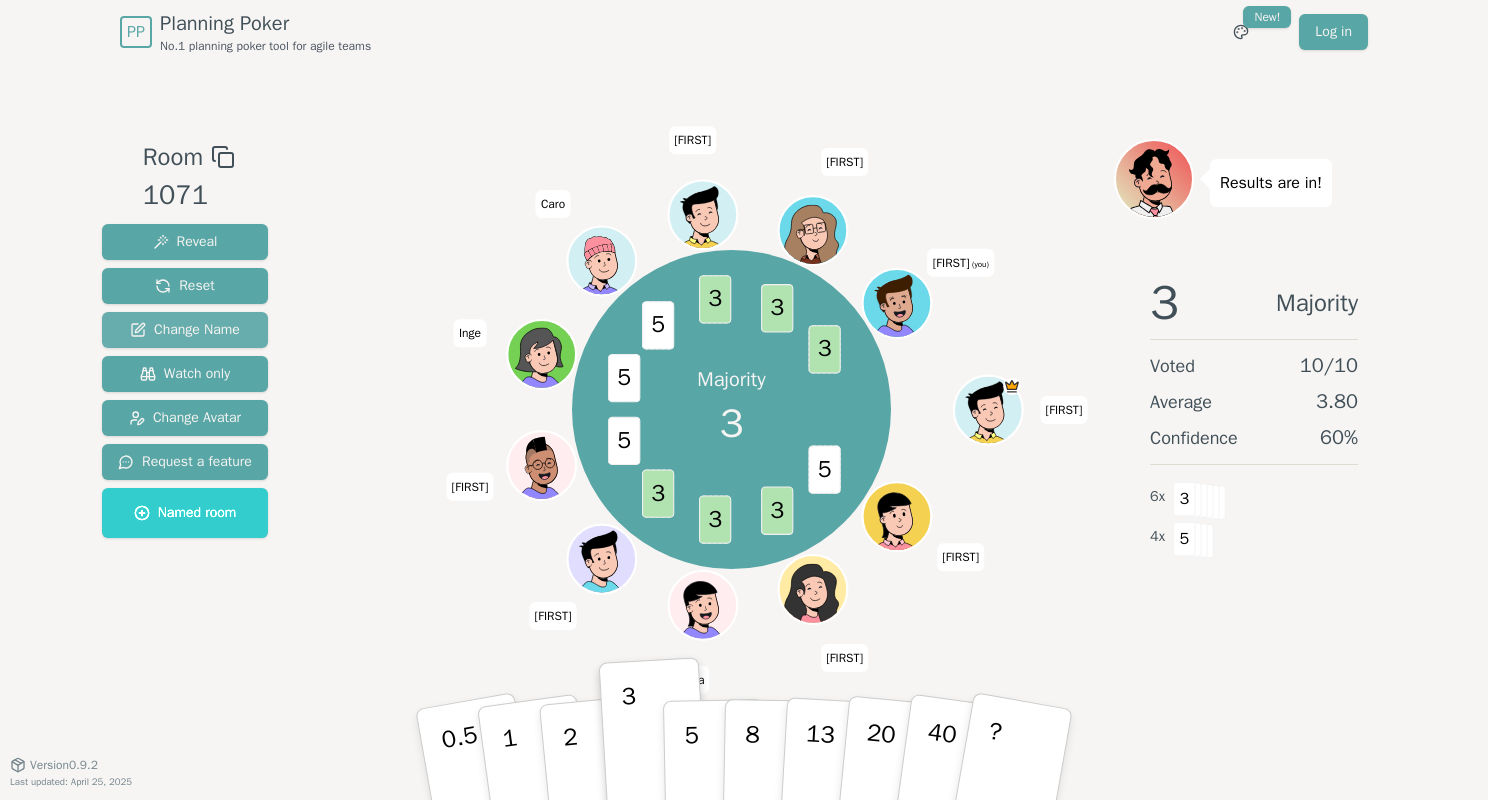 click on "Change Name" at bounding box center (185, 242) 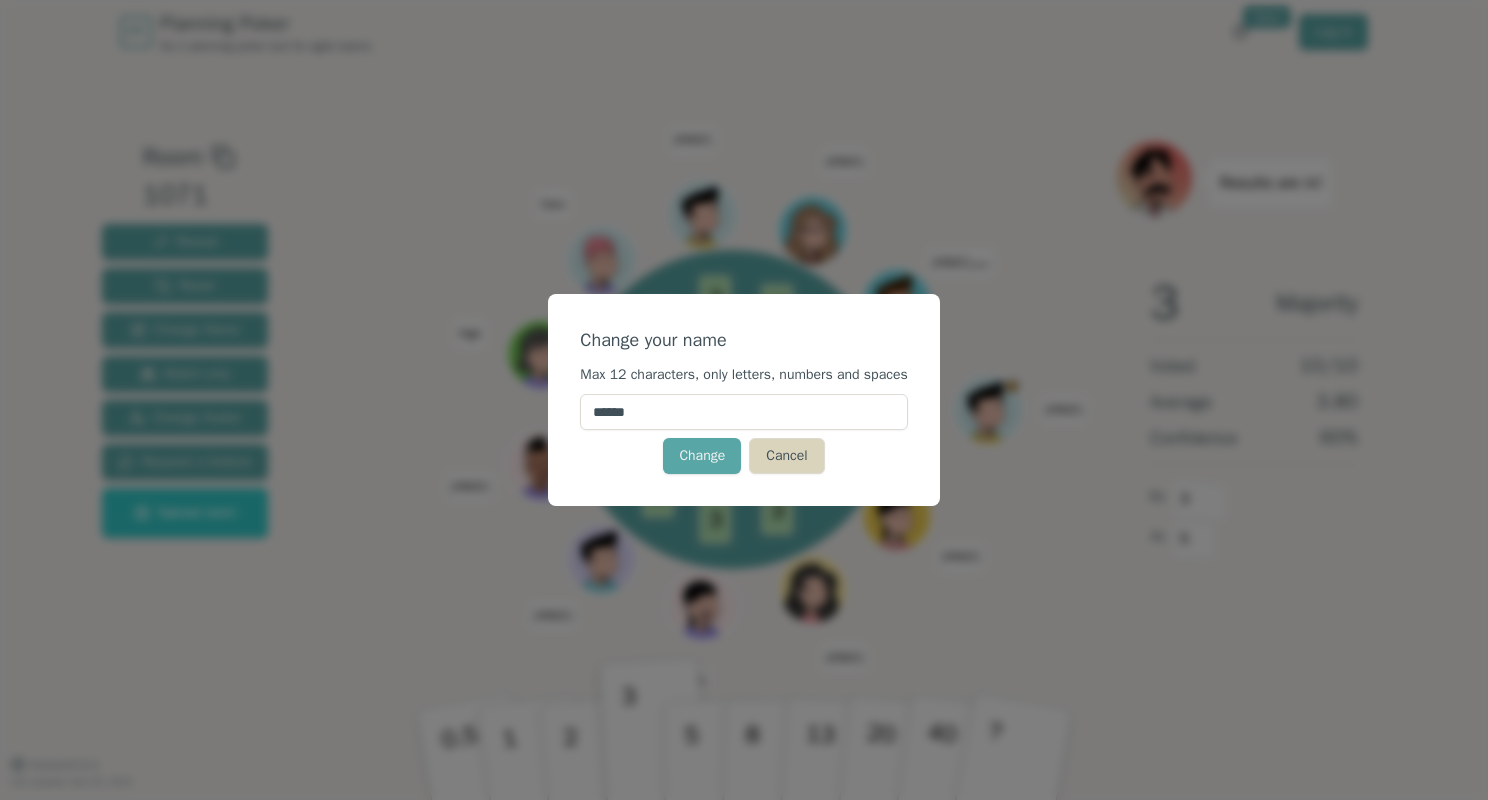 click on "Cancel" at bounding box center [786, 456] 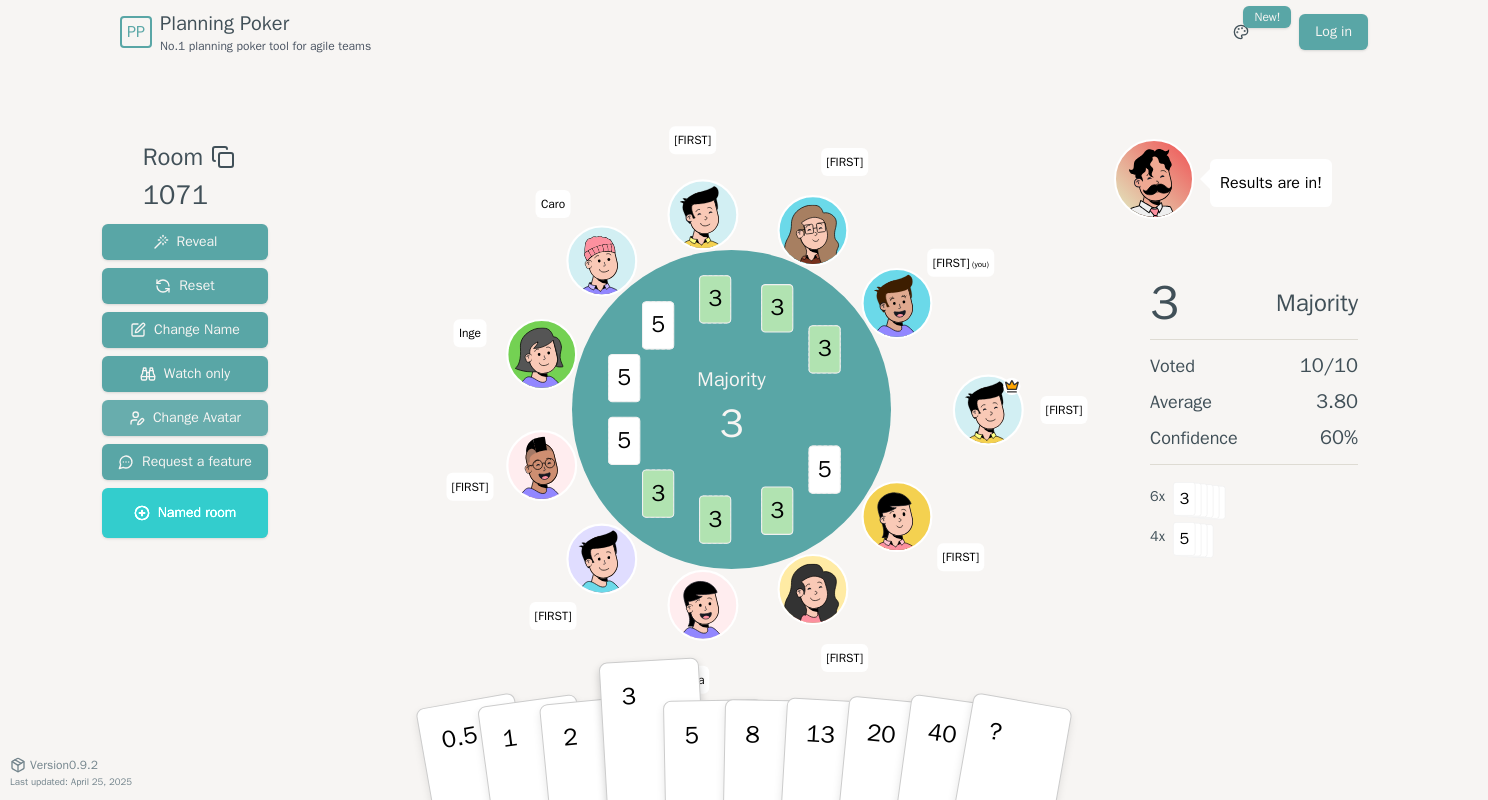 click on "Change Avatar" at bounding box center [185, 418] 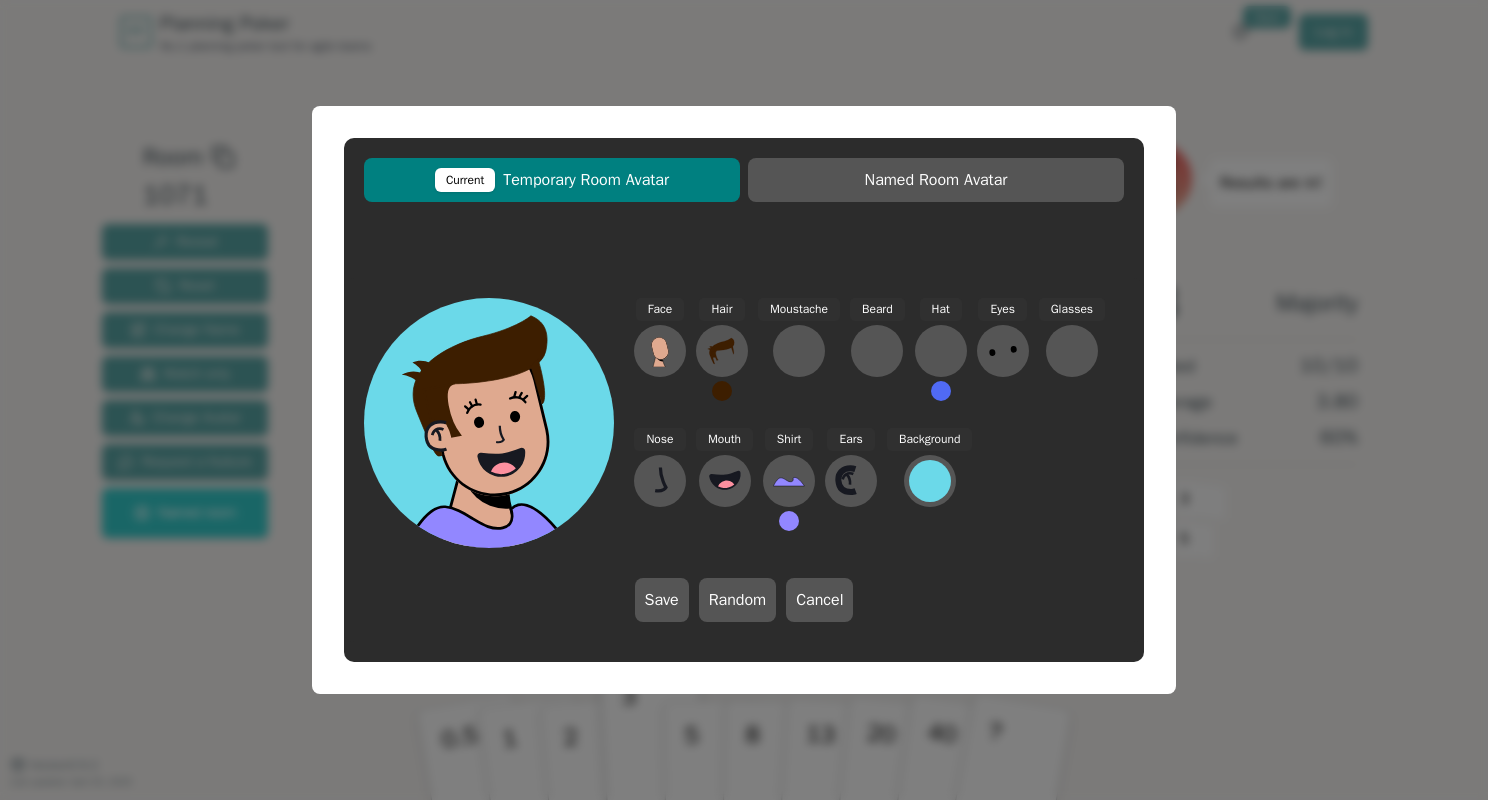 click at bounding box center [660, 351] 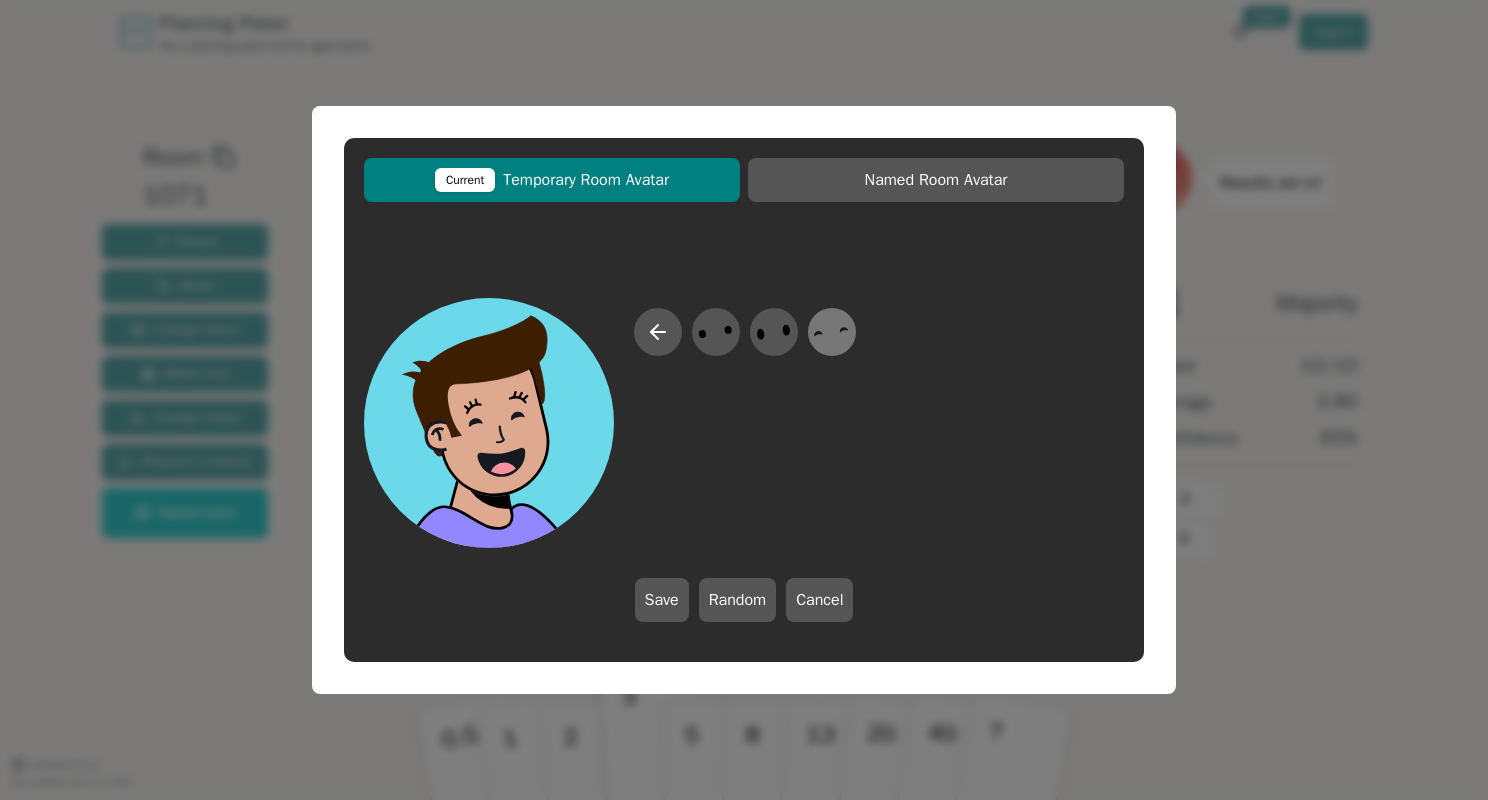 click at bounding box center (715, 332) 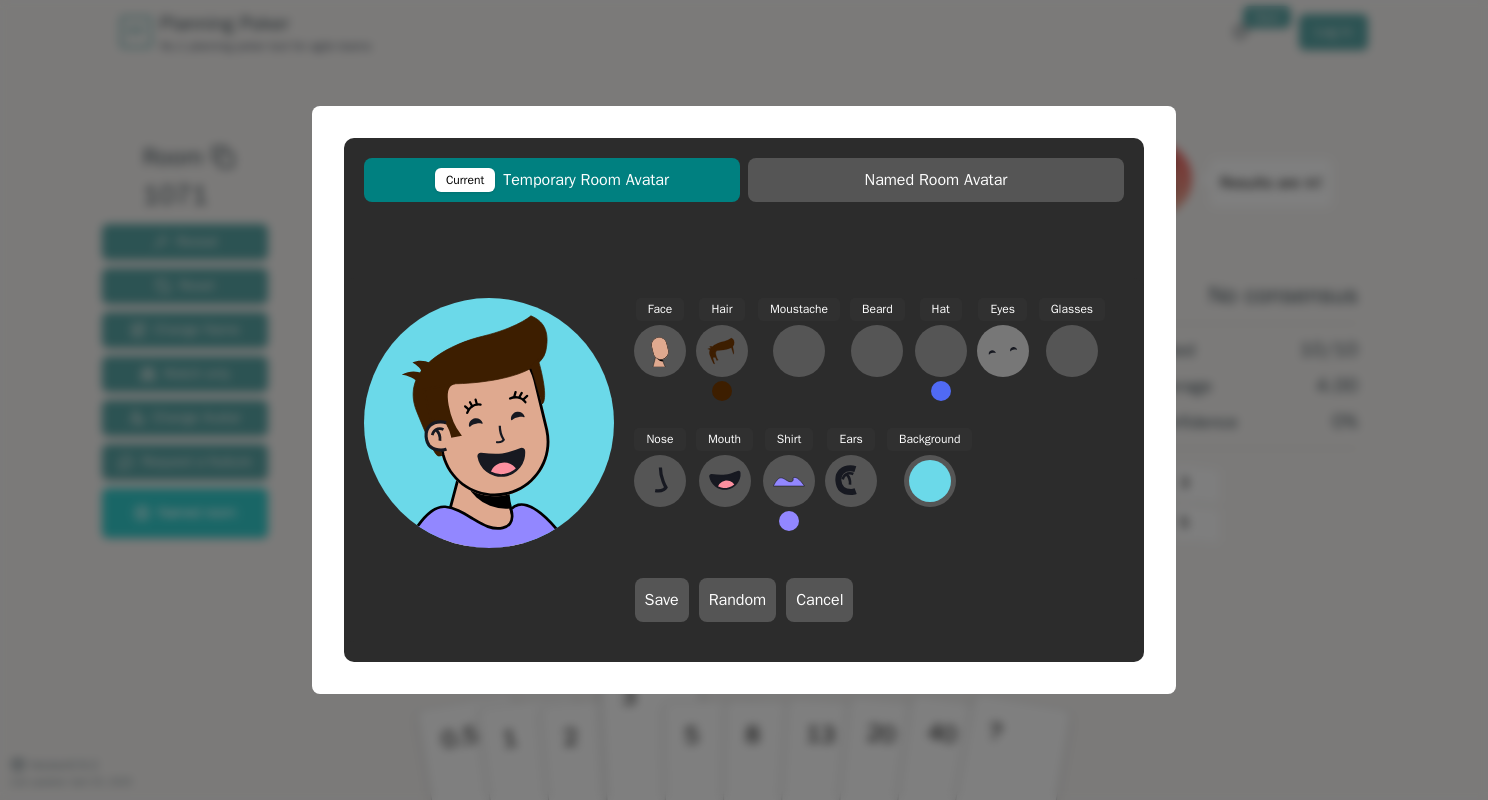 click at bounding box center [660, 351] 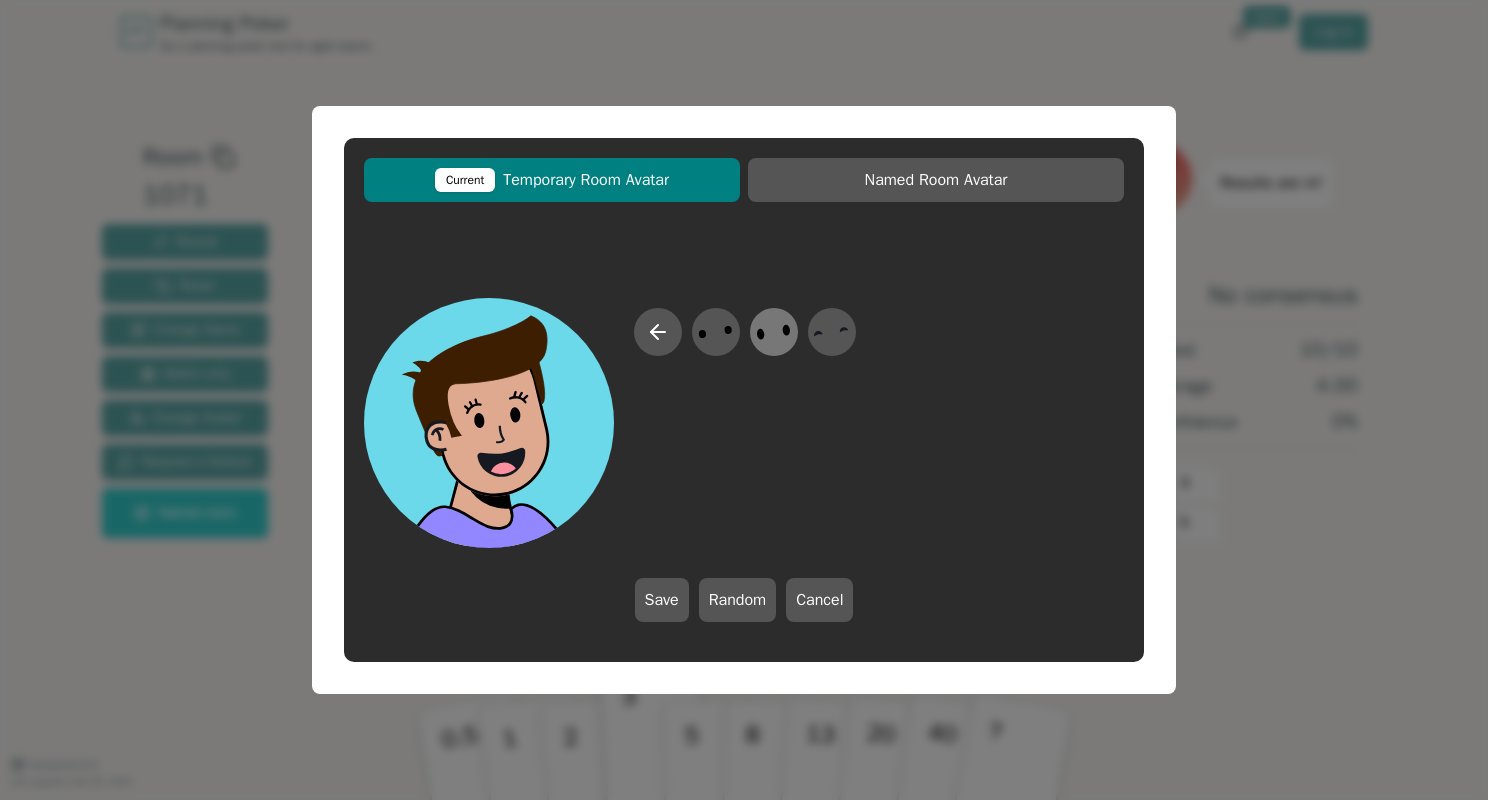 click at bounding box center [729, 329] 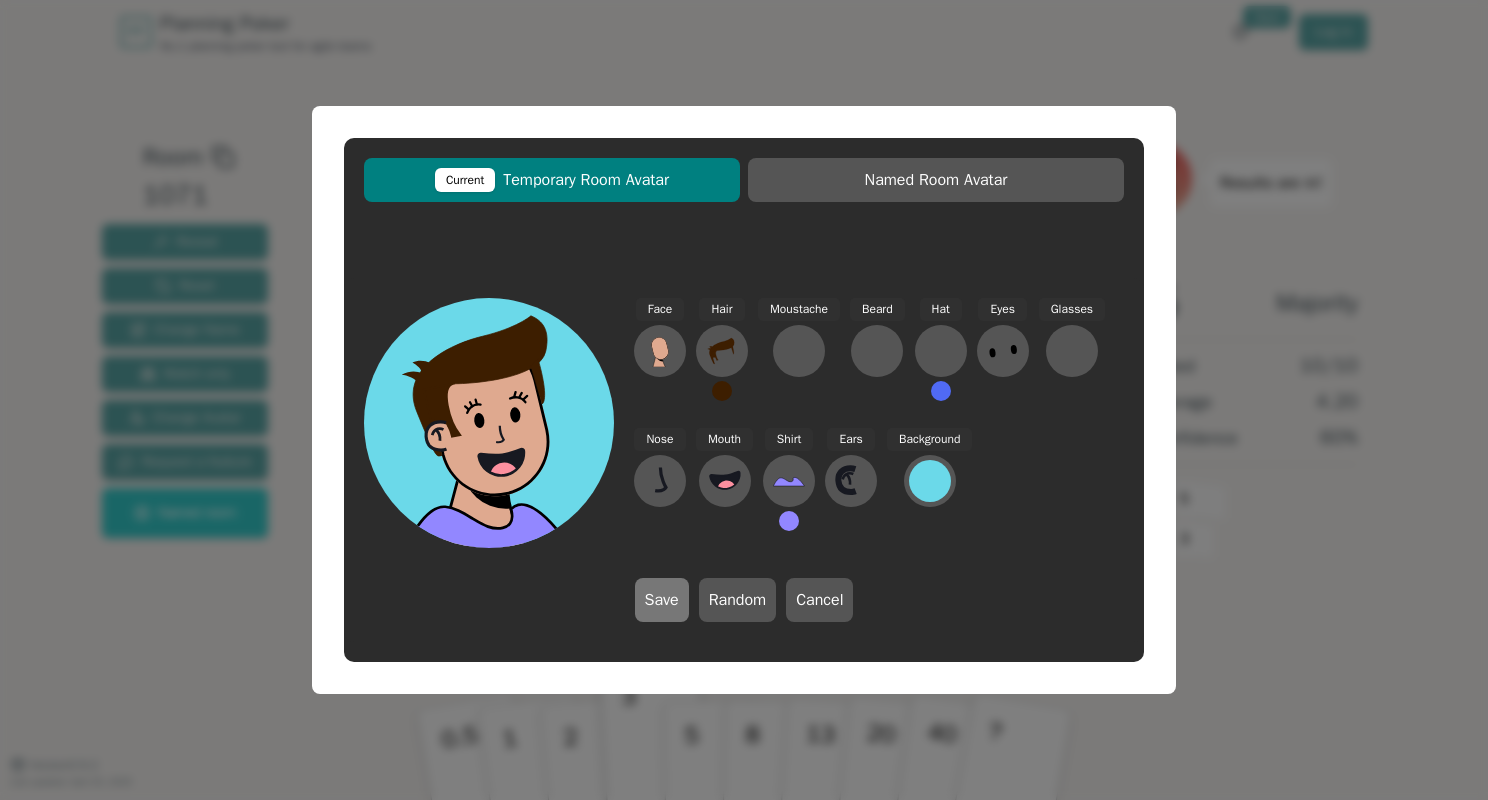 click on "Save" at bounding box center [662, 600] 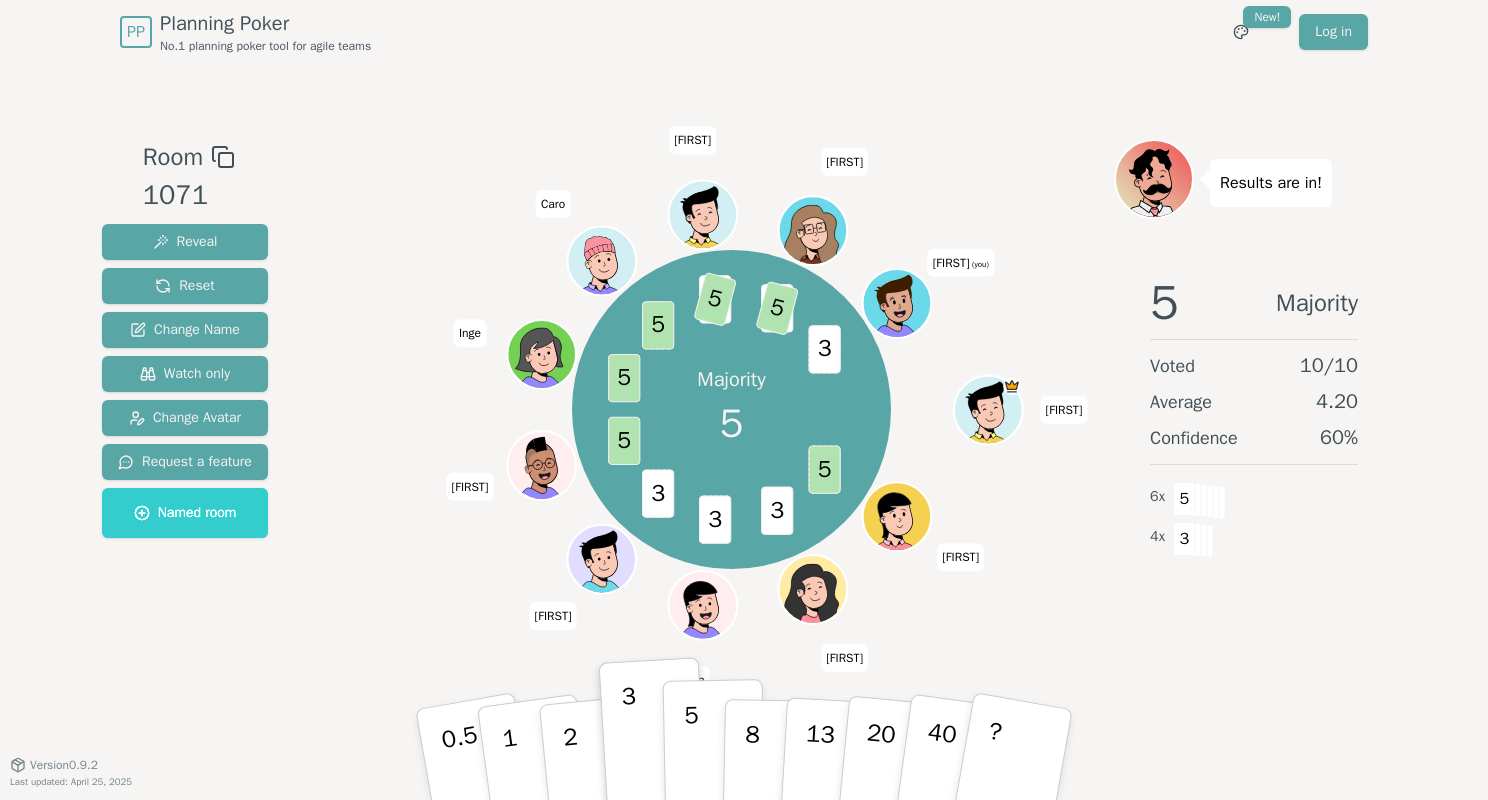 click on "5" at bounding box center (467, 776) 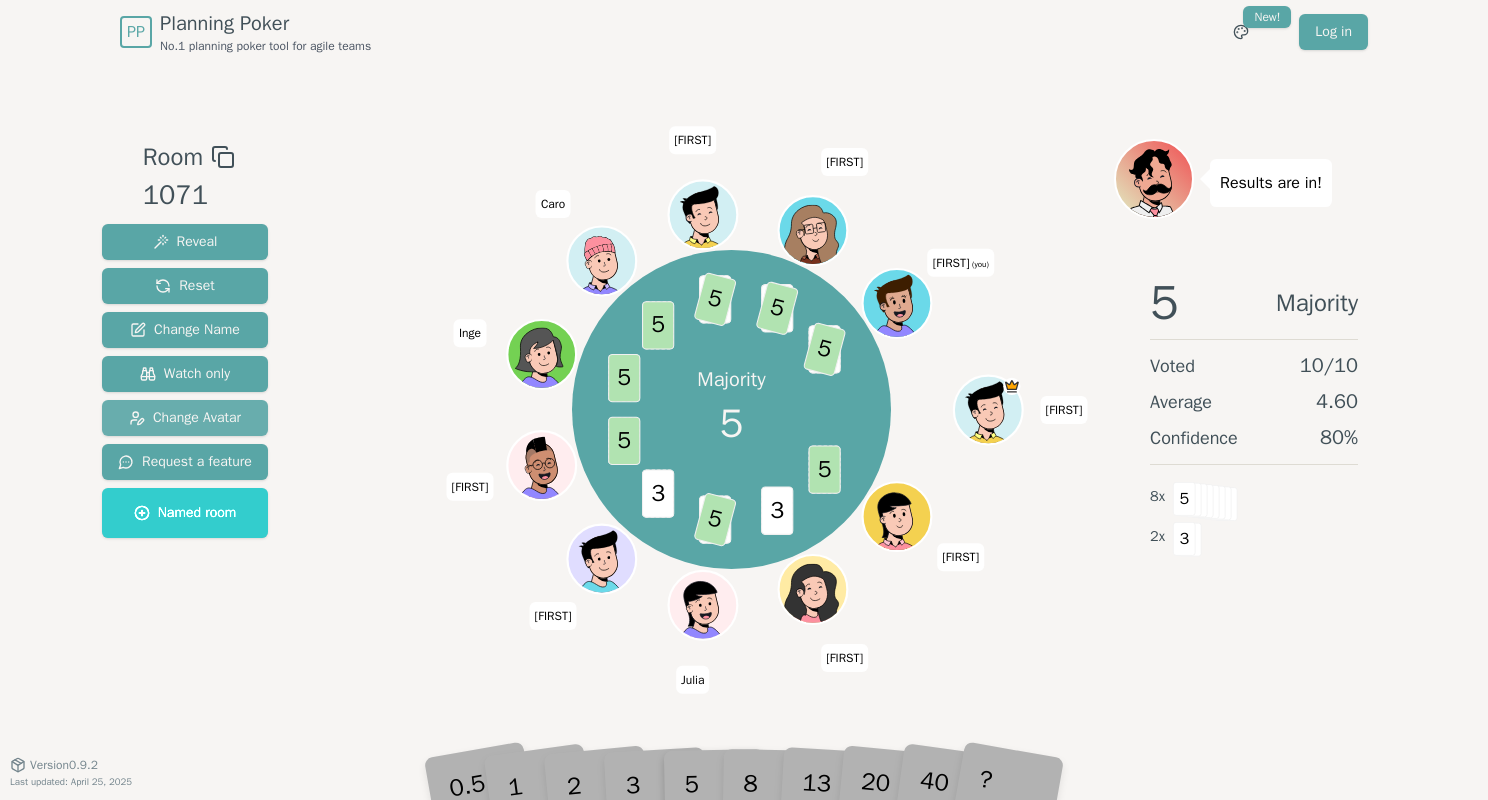 click on "Change Avatar" at bounding box center (185, 418) 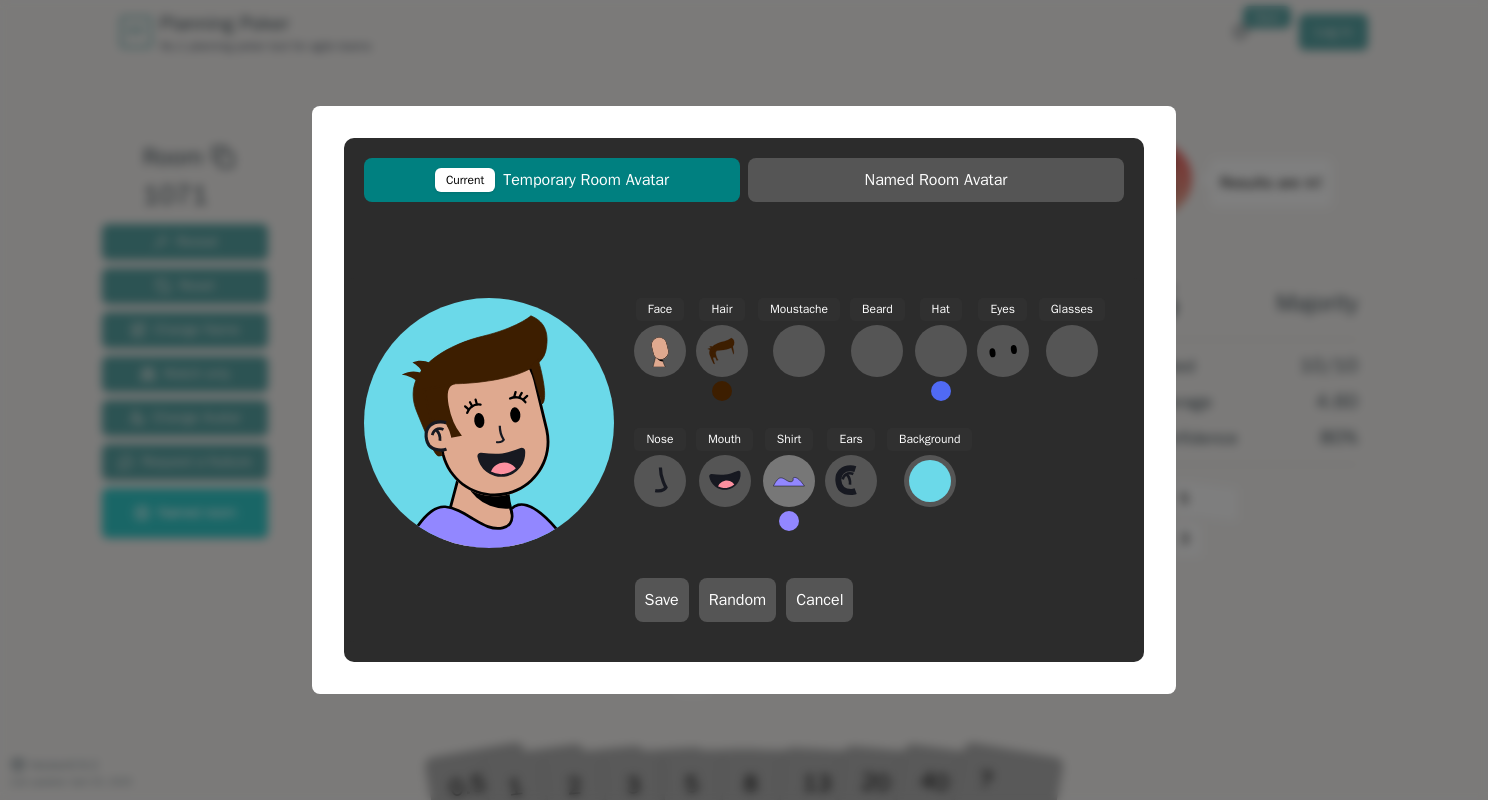 click at bounding box center (659, 361) 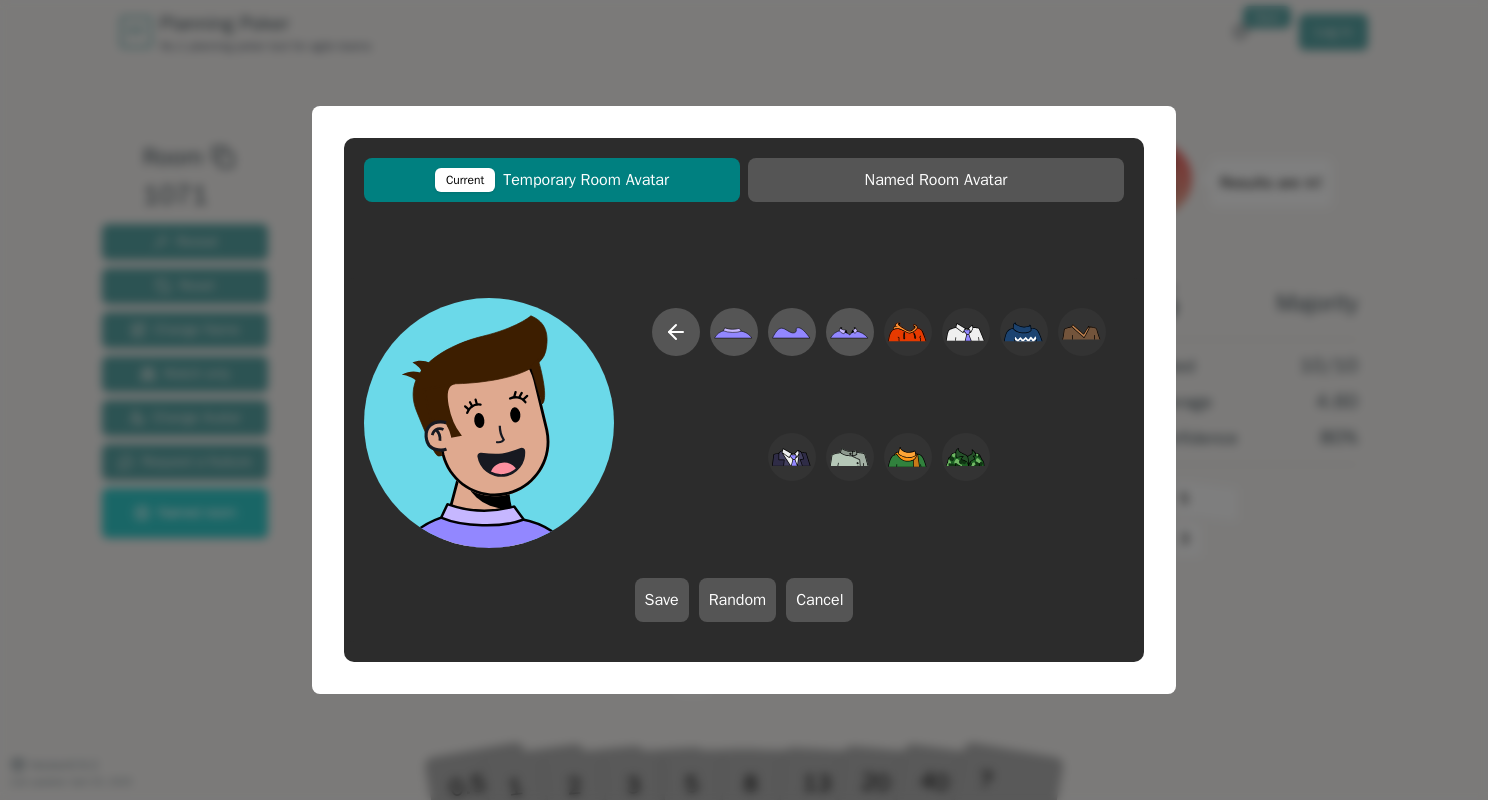 click at bounding box center [879, 428] 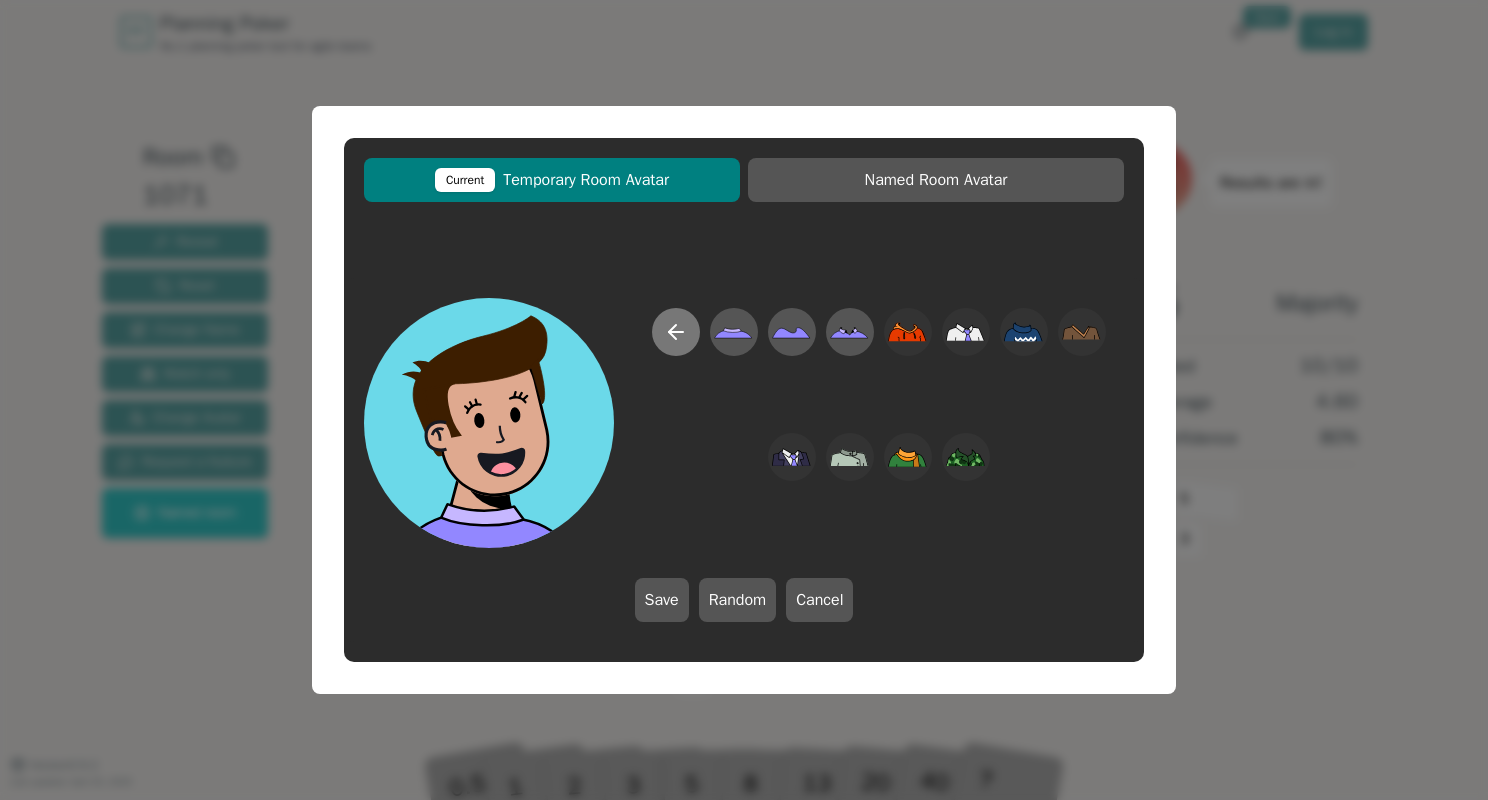 click at bounding box center [676, 332] 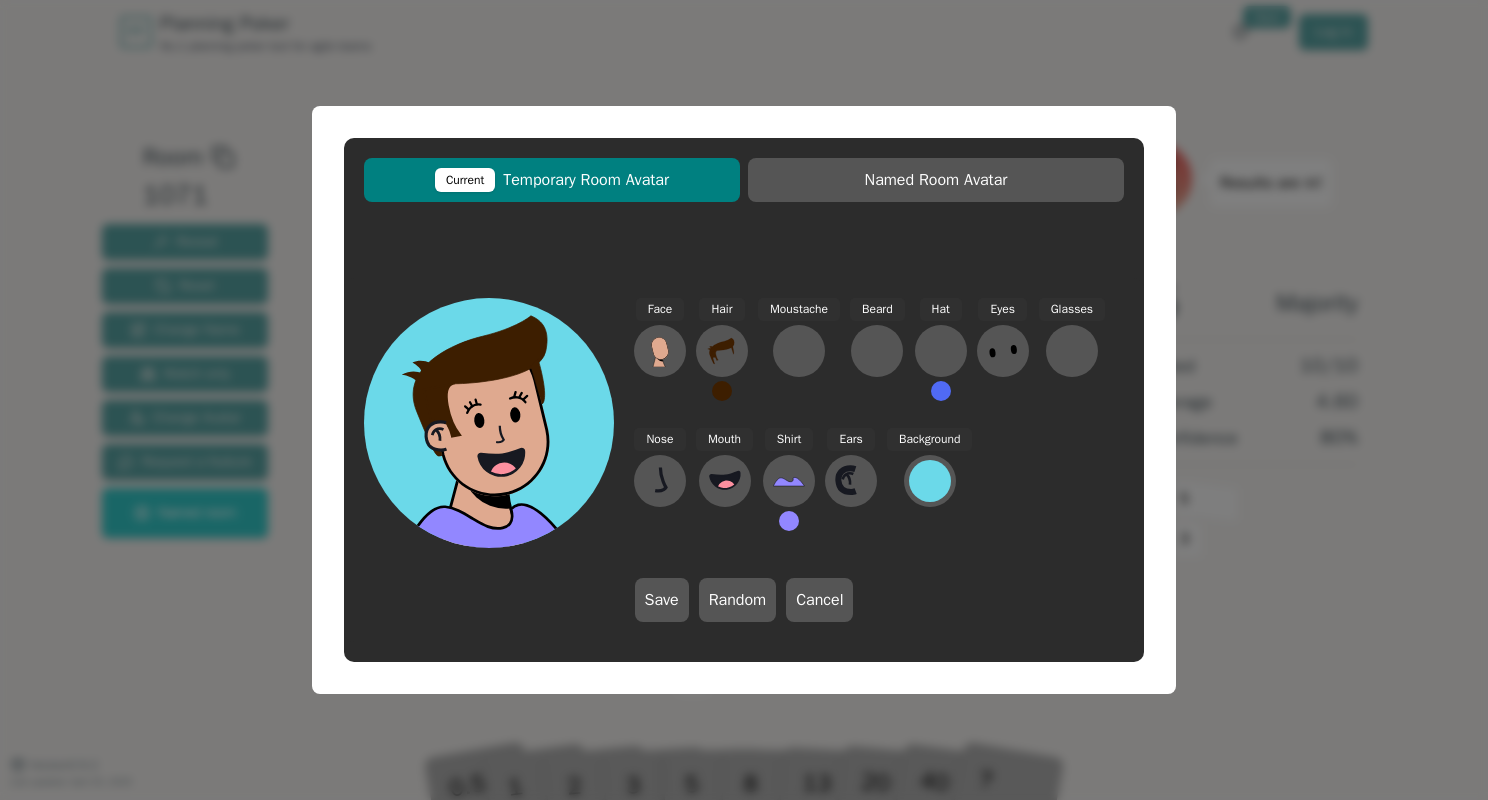 drag, startPoint x: 1039, startPoint y: 342, endPoint x: 1022, endPoint y: 347, distance: 17.720045 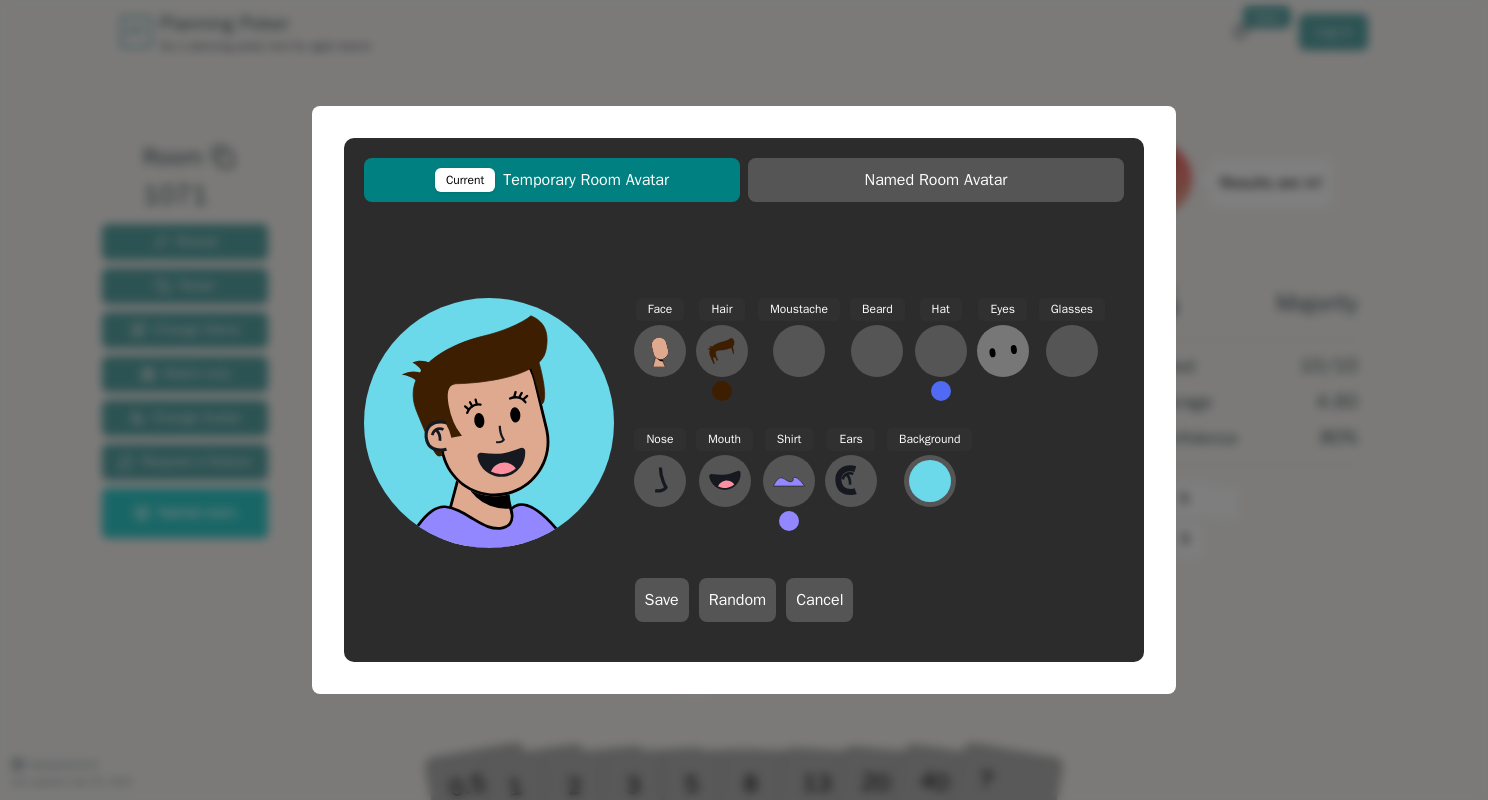click on "Face Hair Moustache Beard Hat Eyes Glasses Nose Mouth Shirt Ears Background" at bounding box center [879, 423] 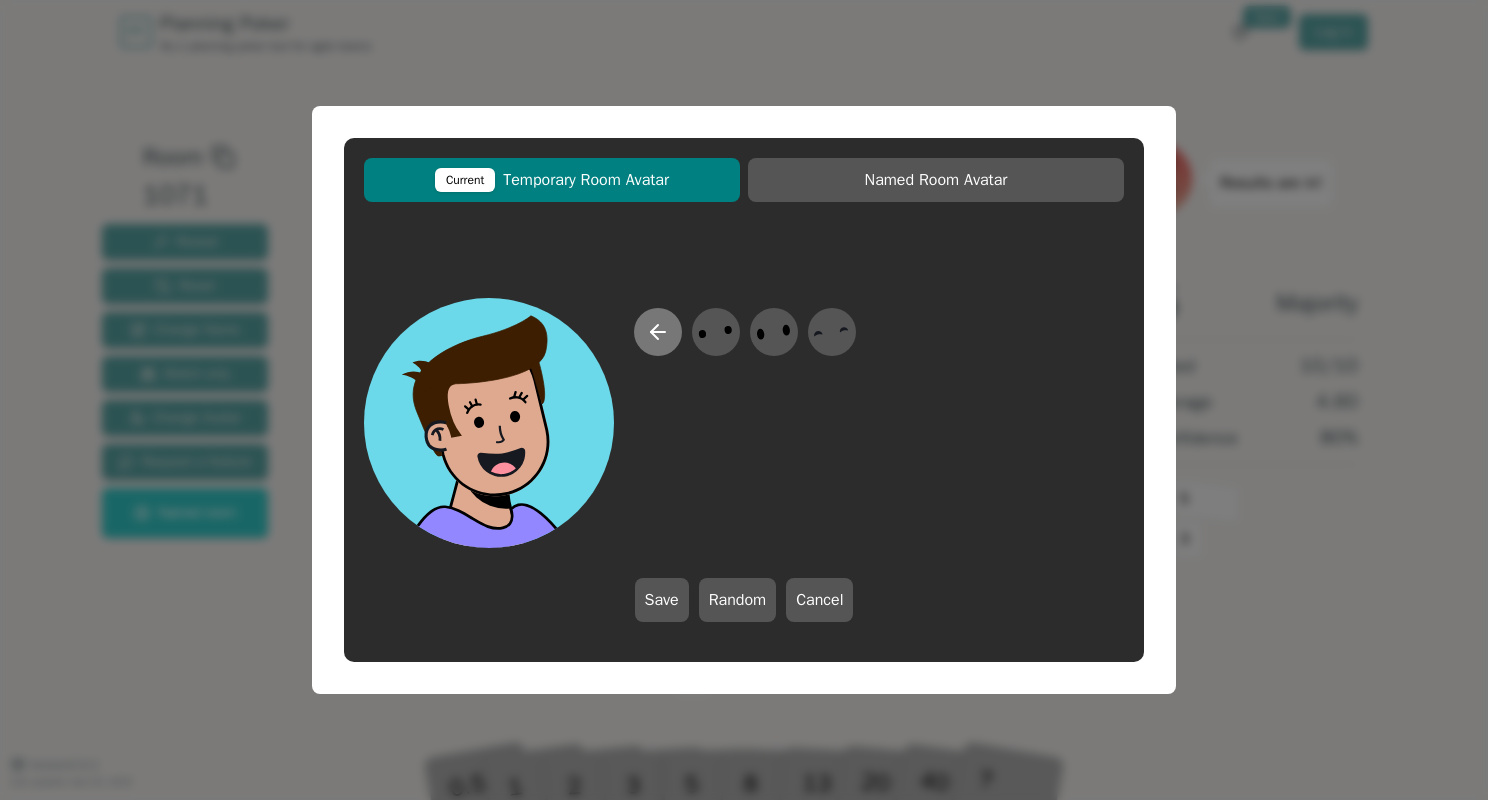 click at bounding box center (658, 332) 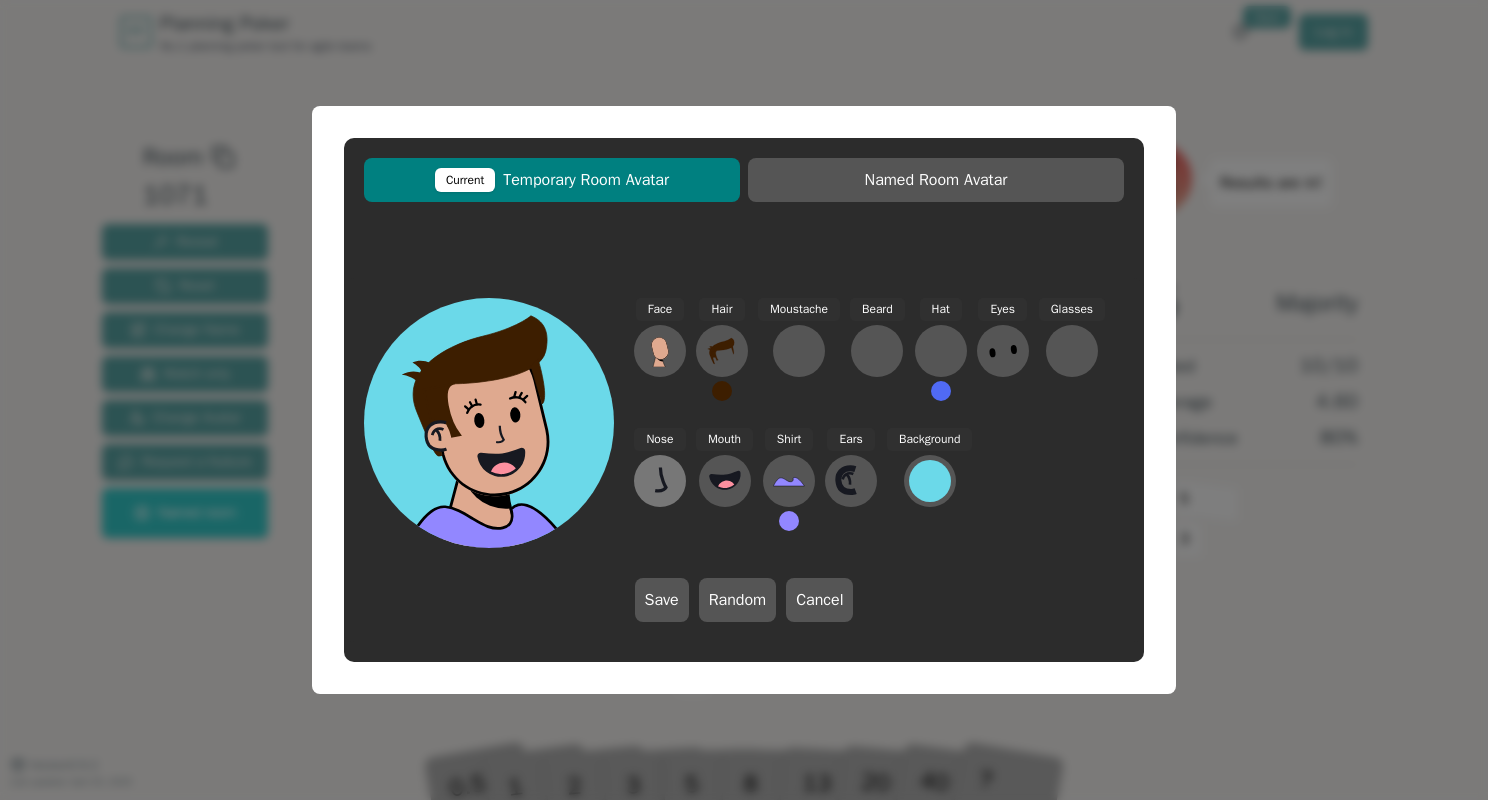 click at bounding box center [660, 351] 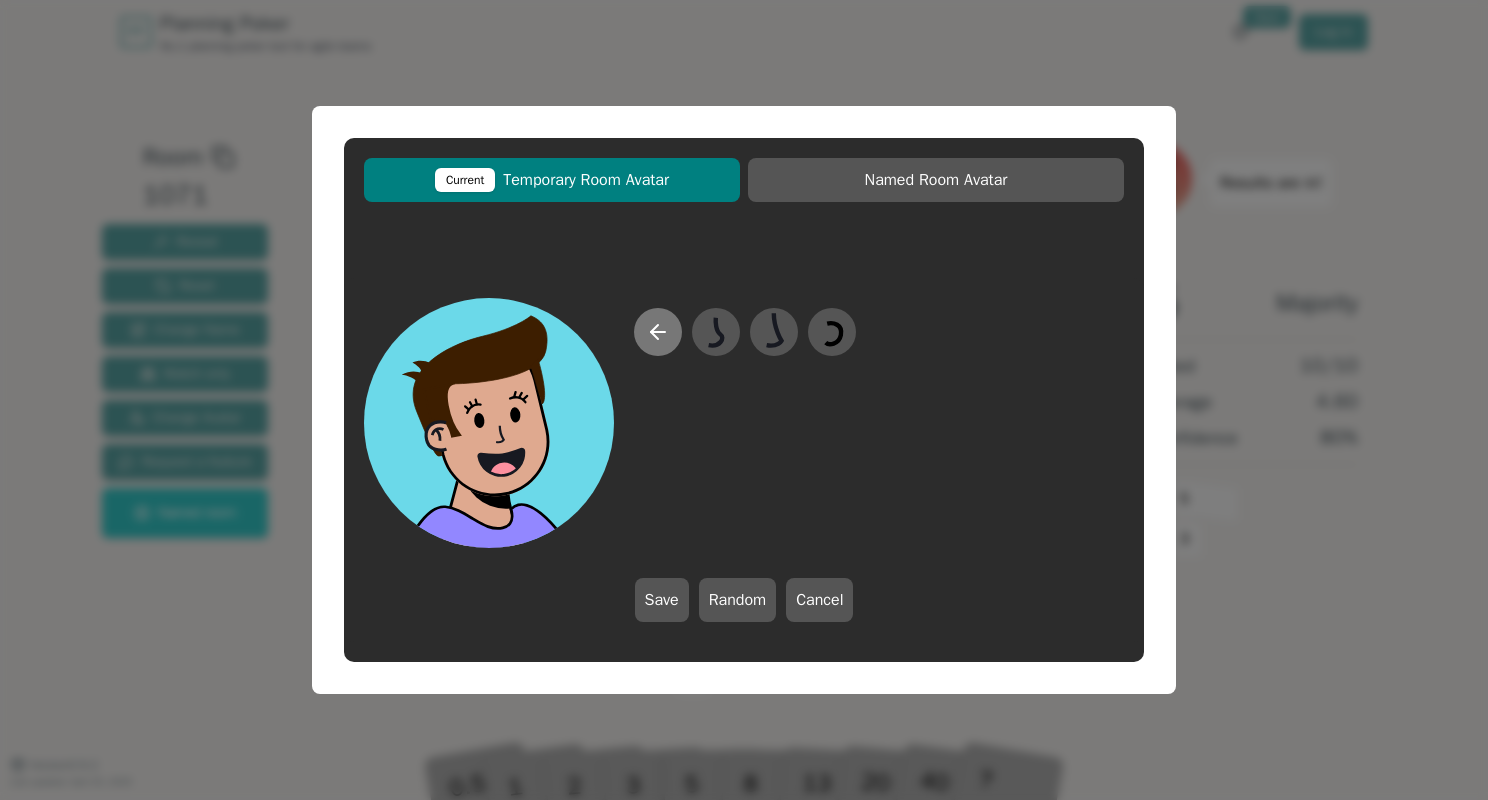 click at bounding box center [658, 332] 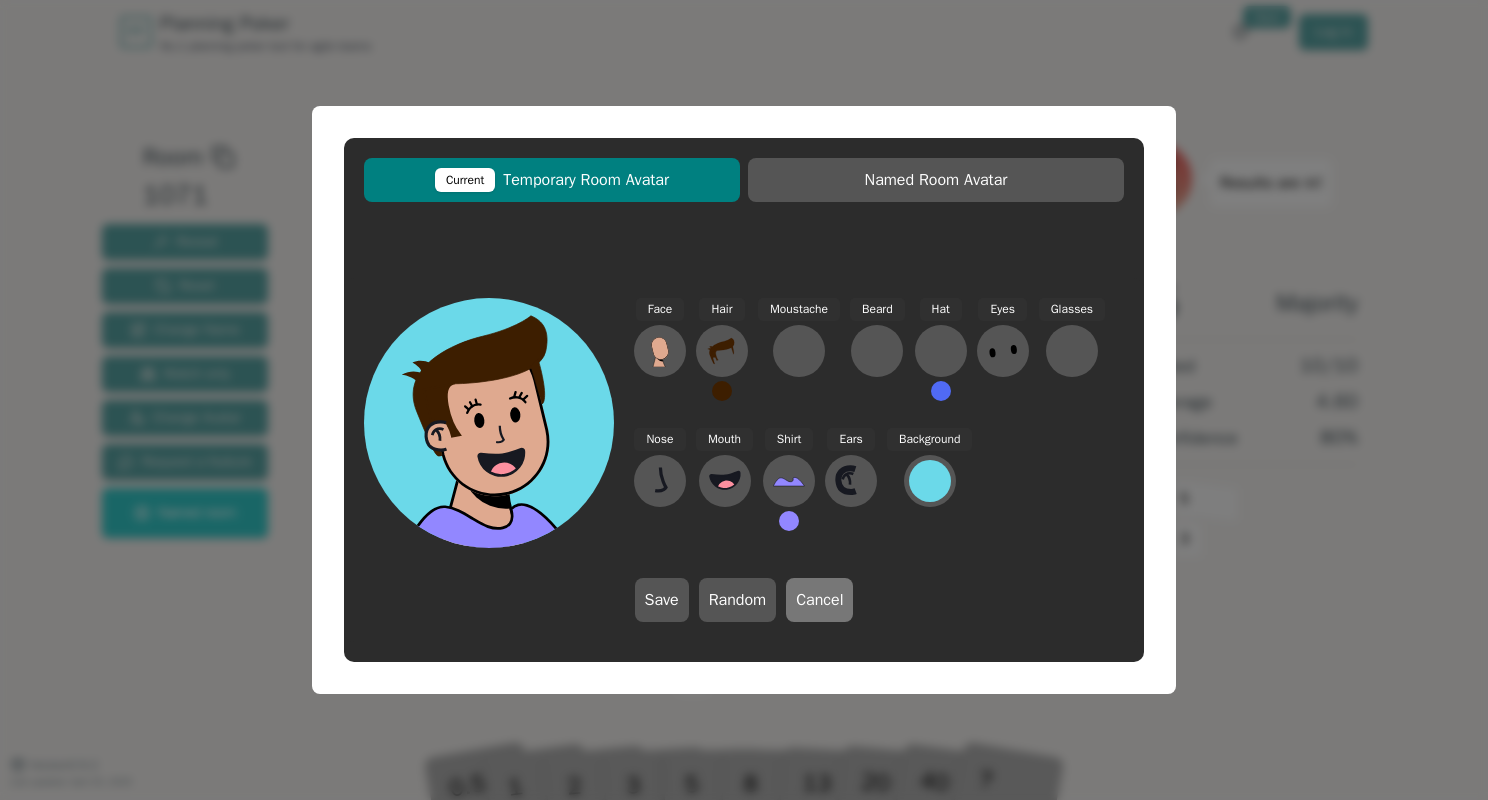 click on "Cancel" at bounding box center [819, 600] 